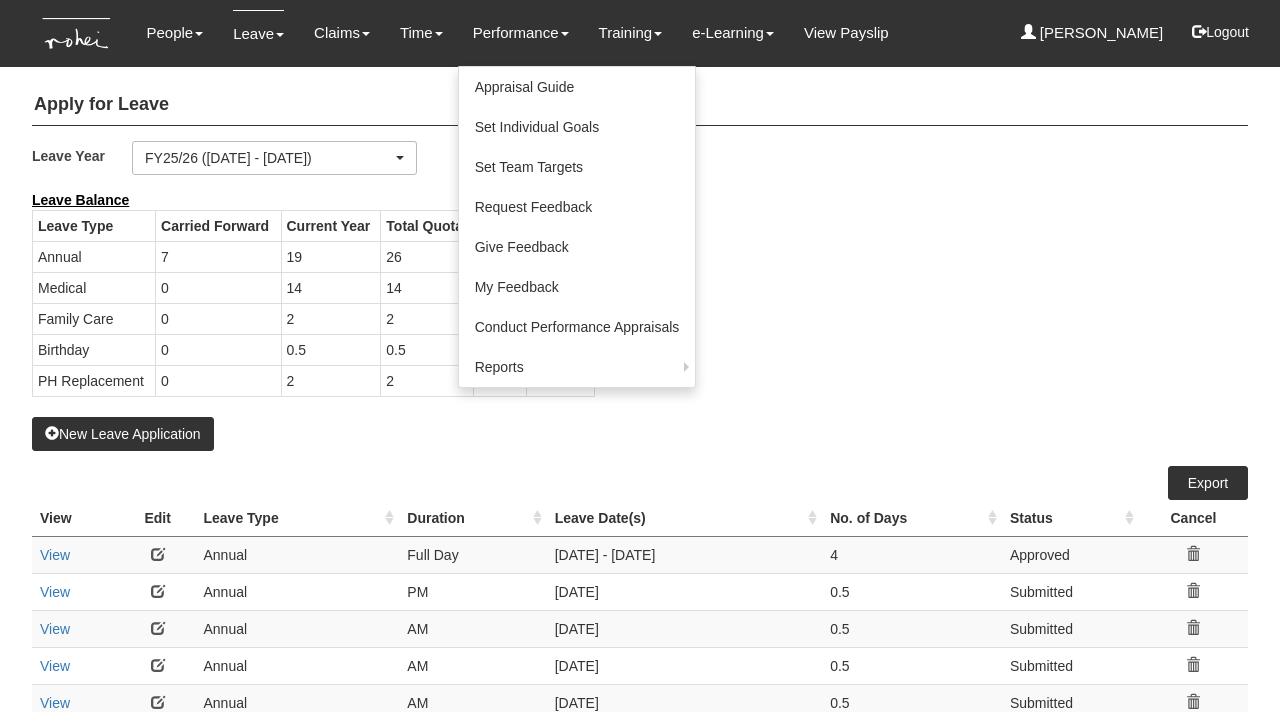 select on "50" 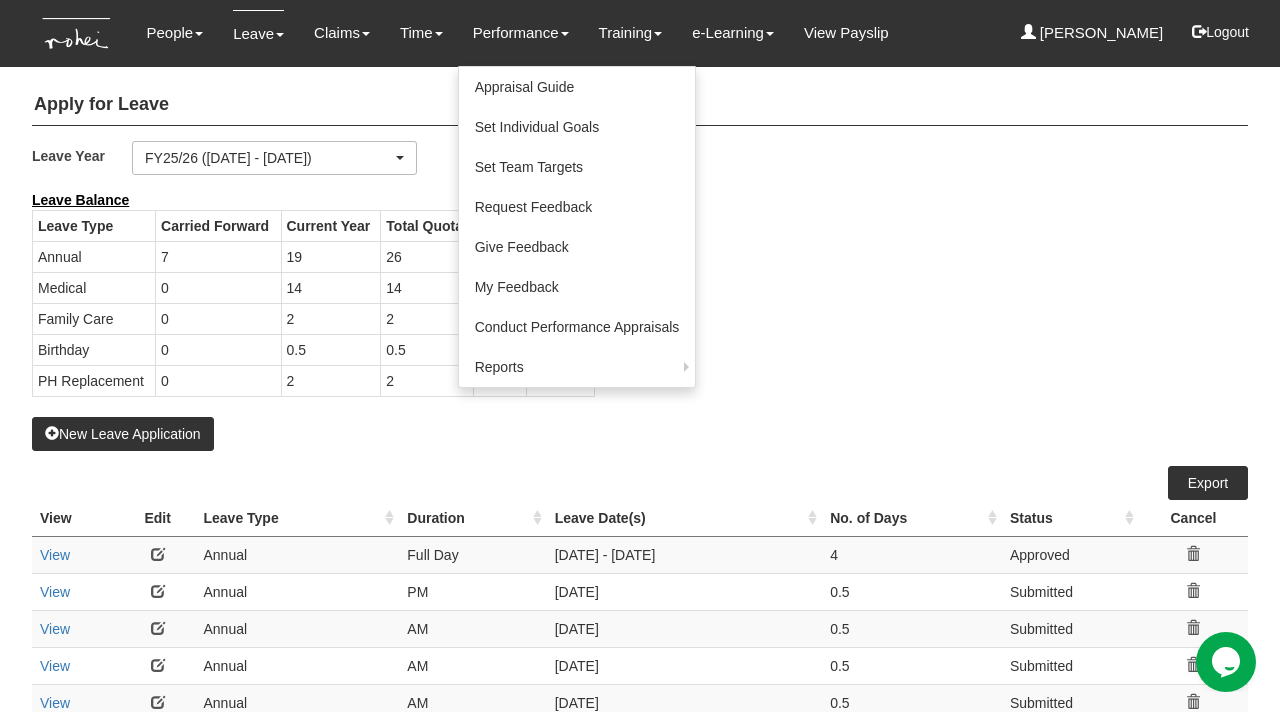 scroll, scrollTop: 0, scrollLeft: 0, axis: both 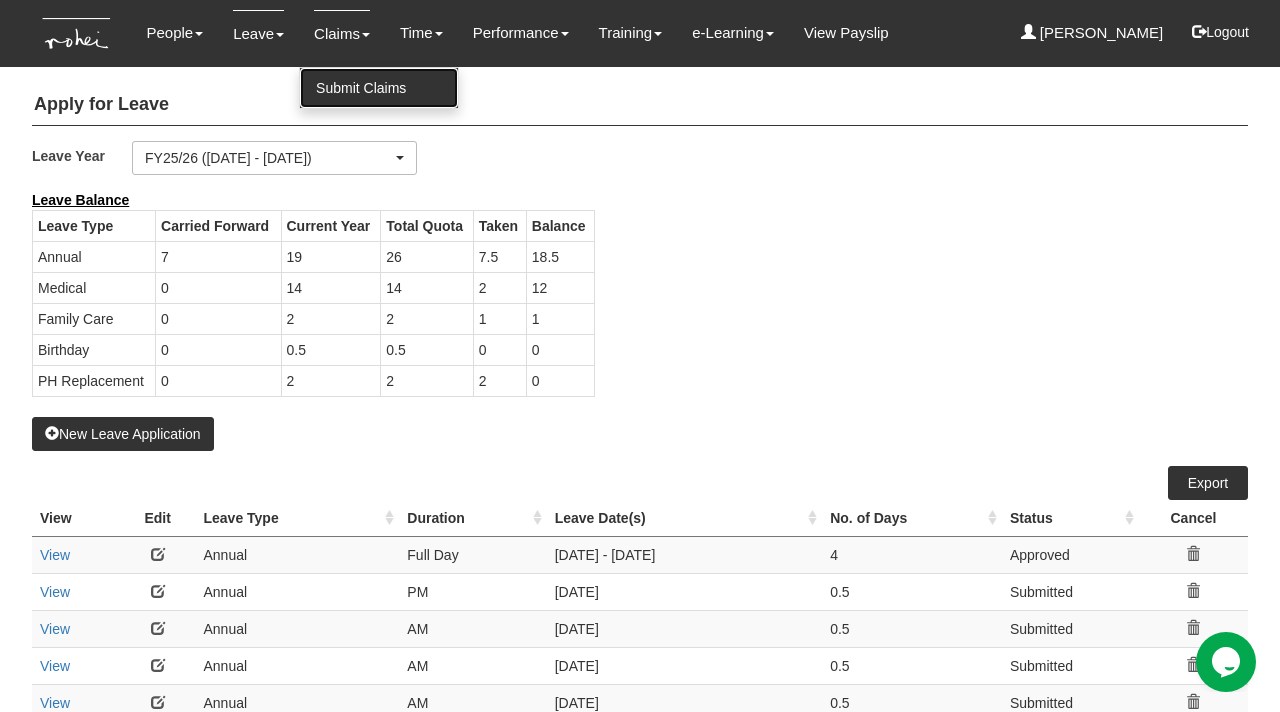 click on "Submit Claims" at bounding box center (379, 88) 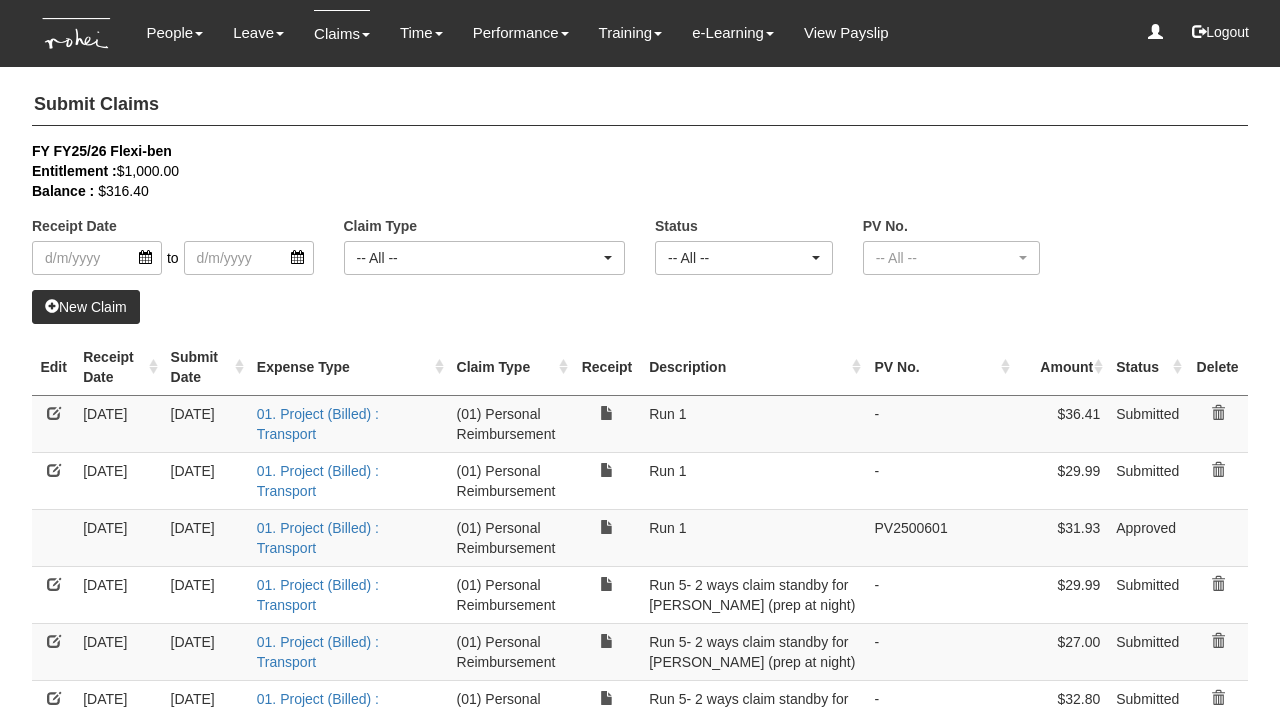 select on "50" 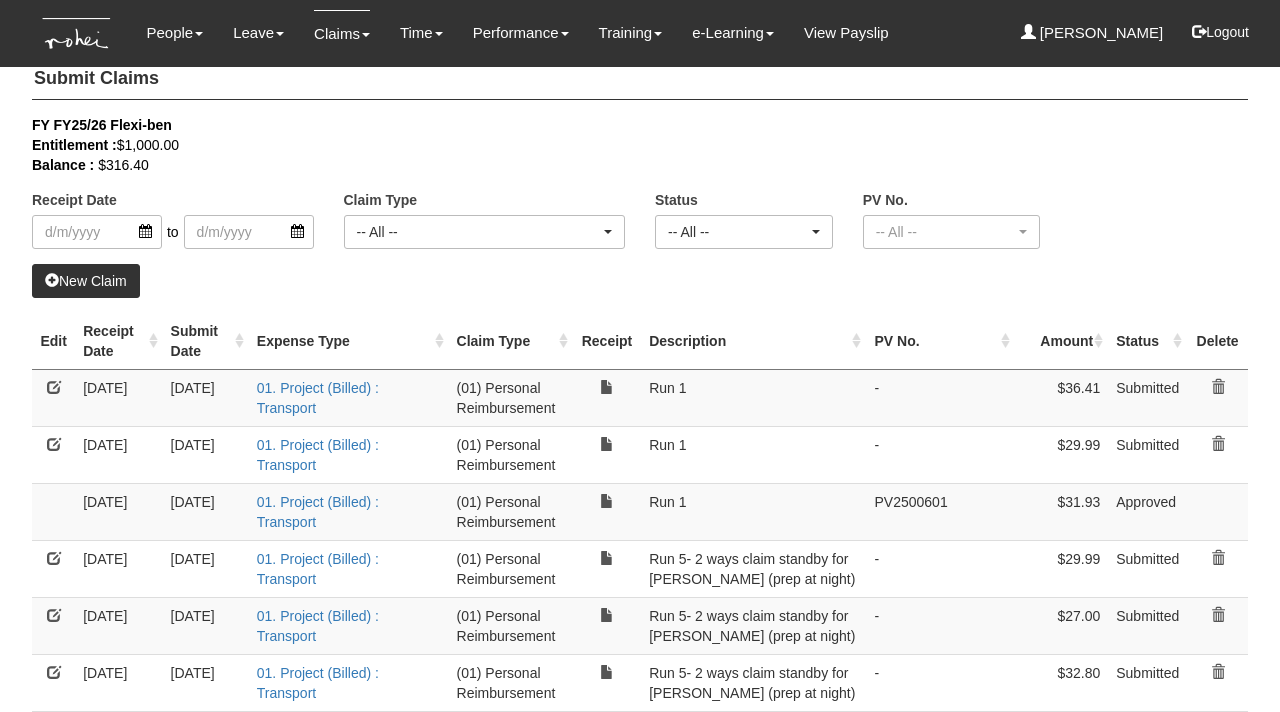 scroll, scrollTop: 29, scrollLeft: 0, axis: vertical 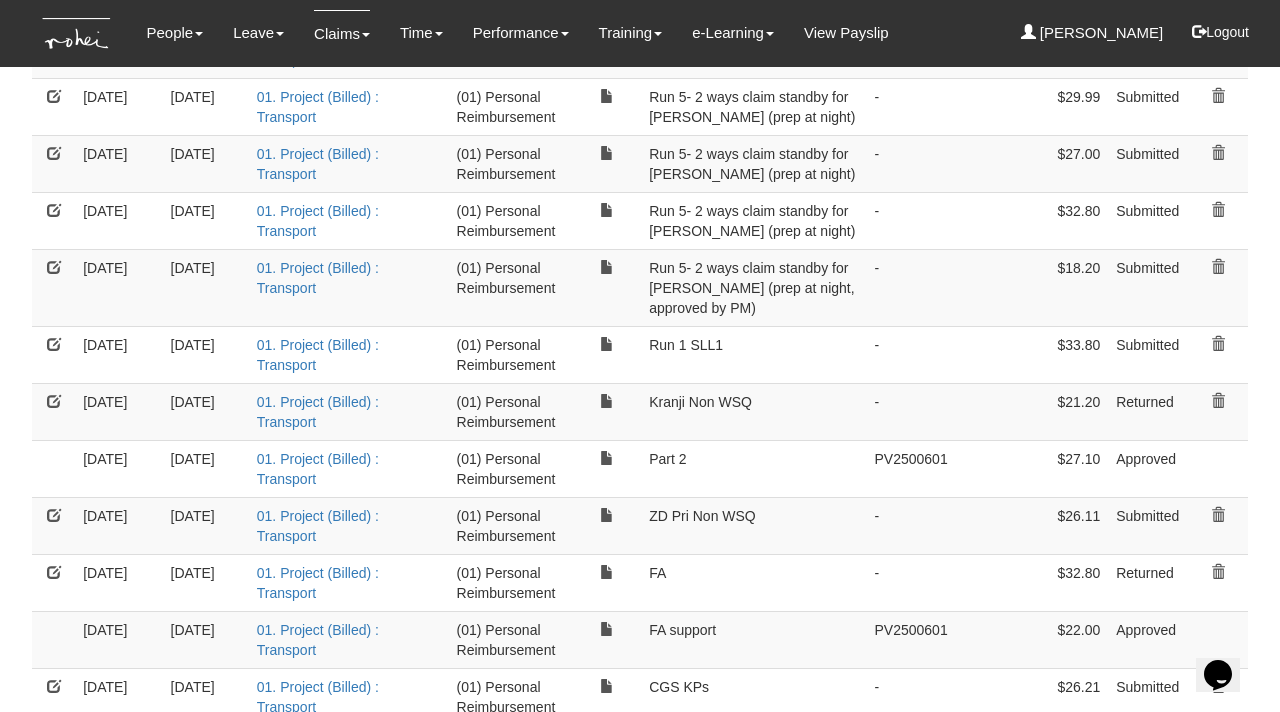 click at bounding box center (54, 401) 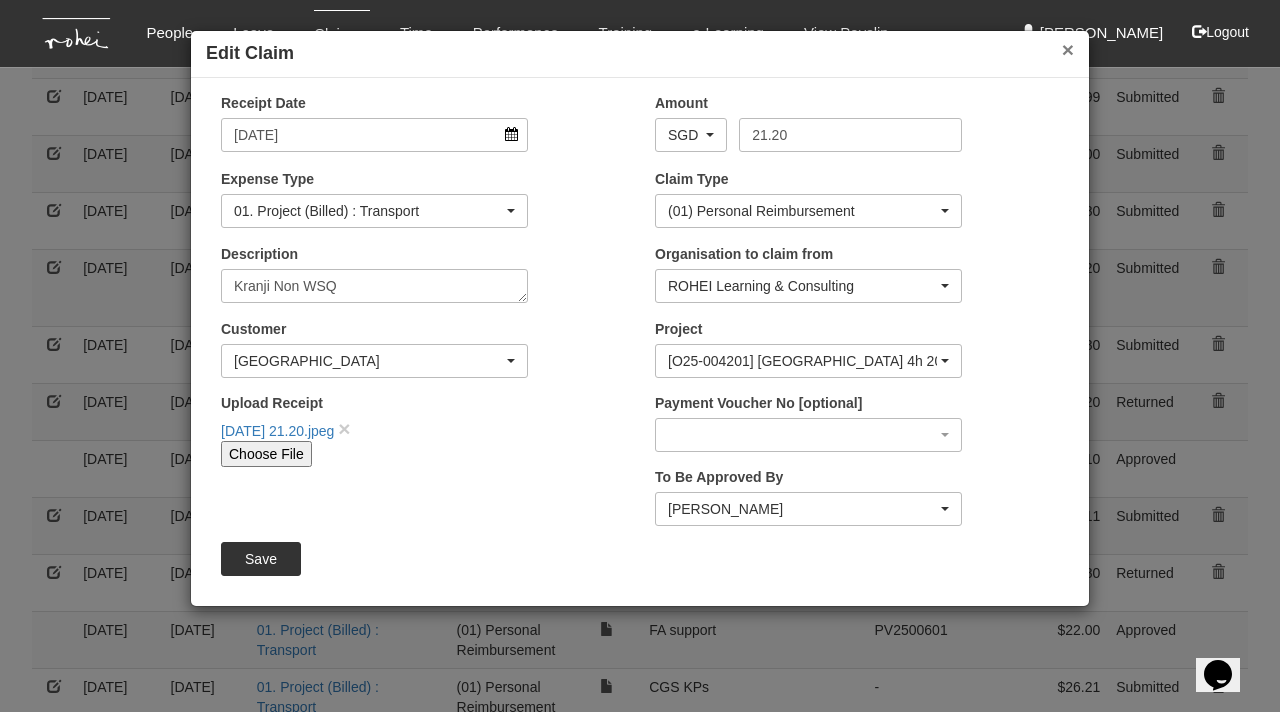 click on "×" at bounding box center [1068, 49] 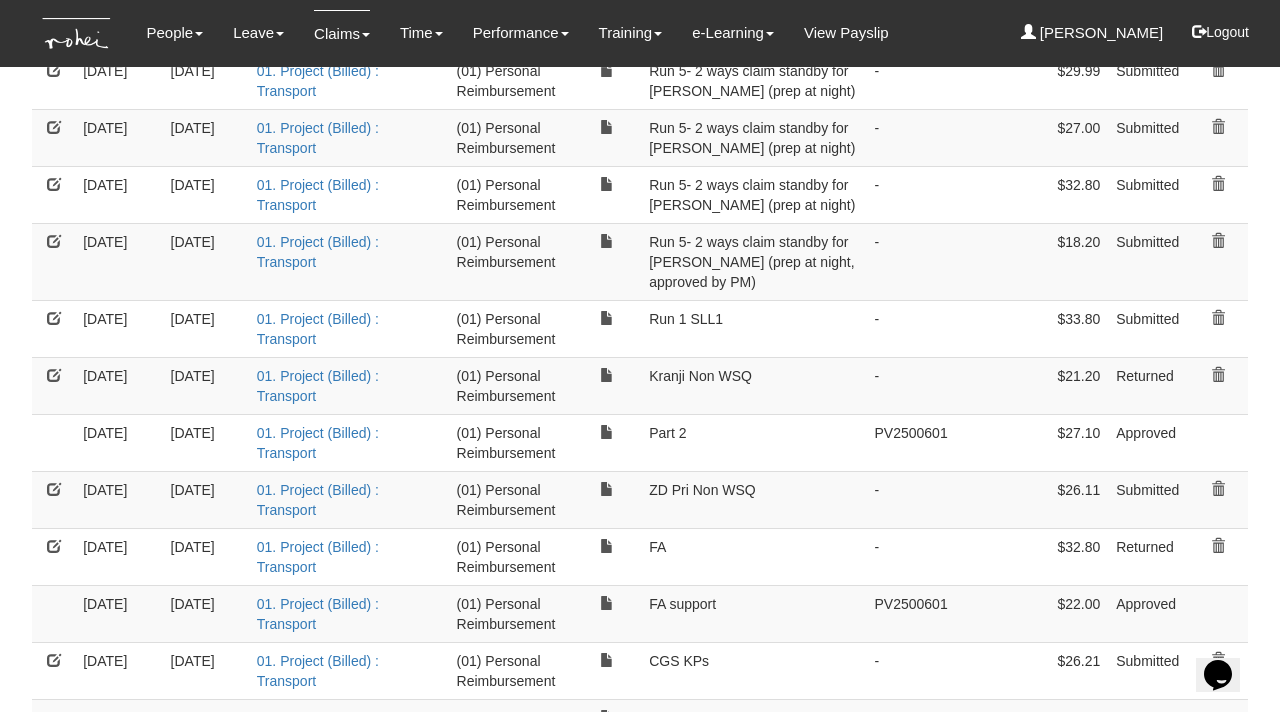 scroll, scrollTop: 518, scrollLeft: 0, axis: vertical 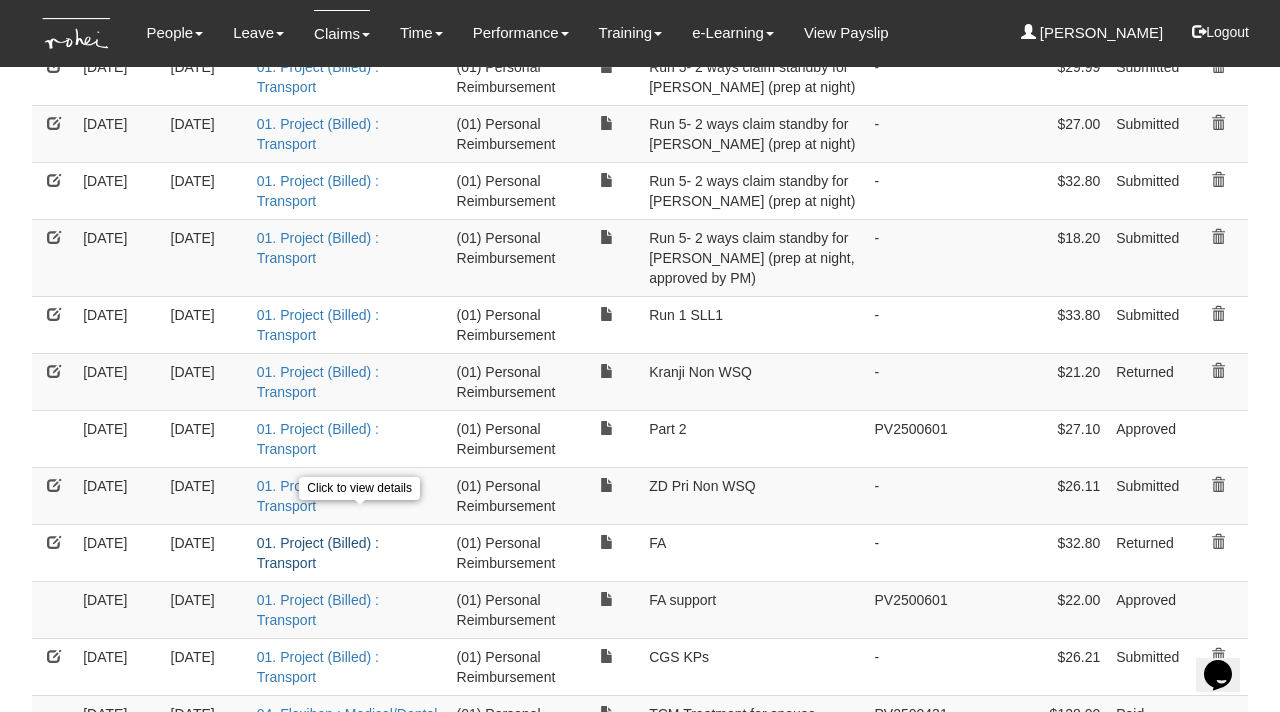 click on "01. Project (Billed) : Transport" at bounding box center [318, 553] 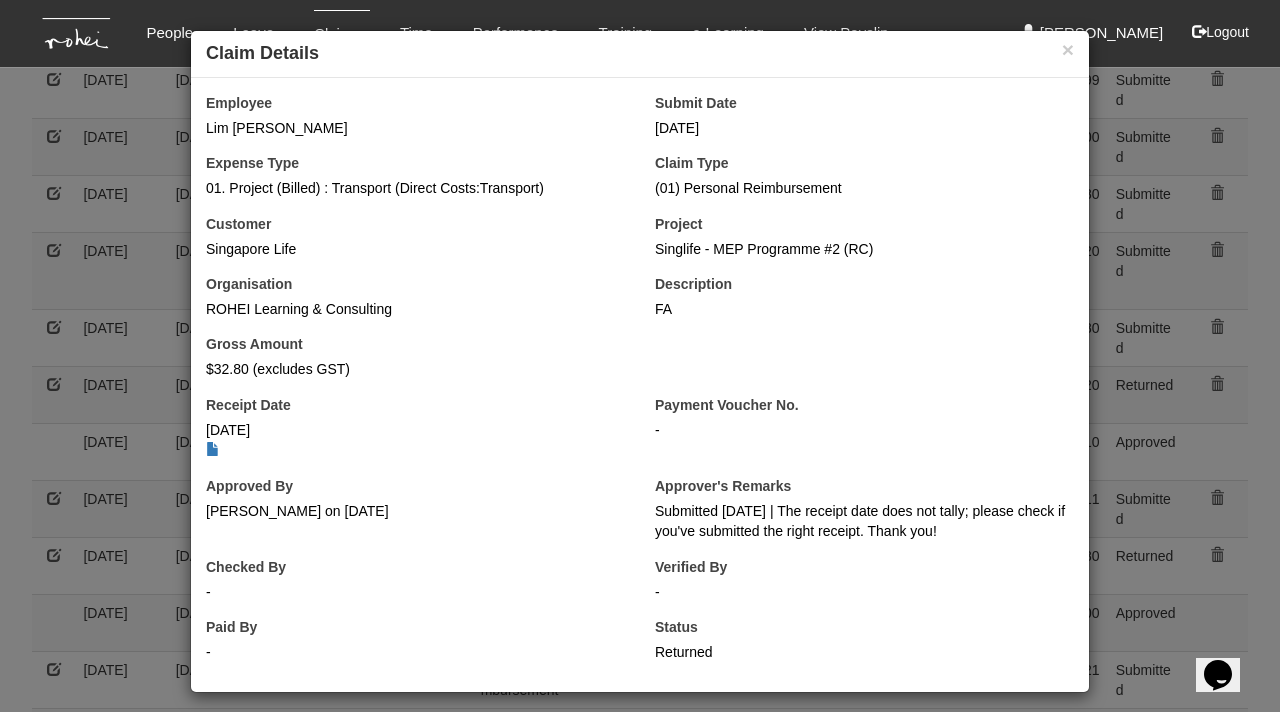 scroll, scrollTop: 531, scrollLeft: 0, axis: vertical 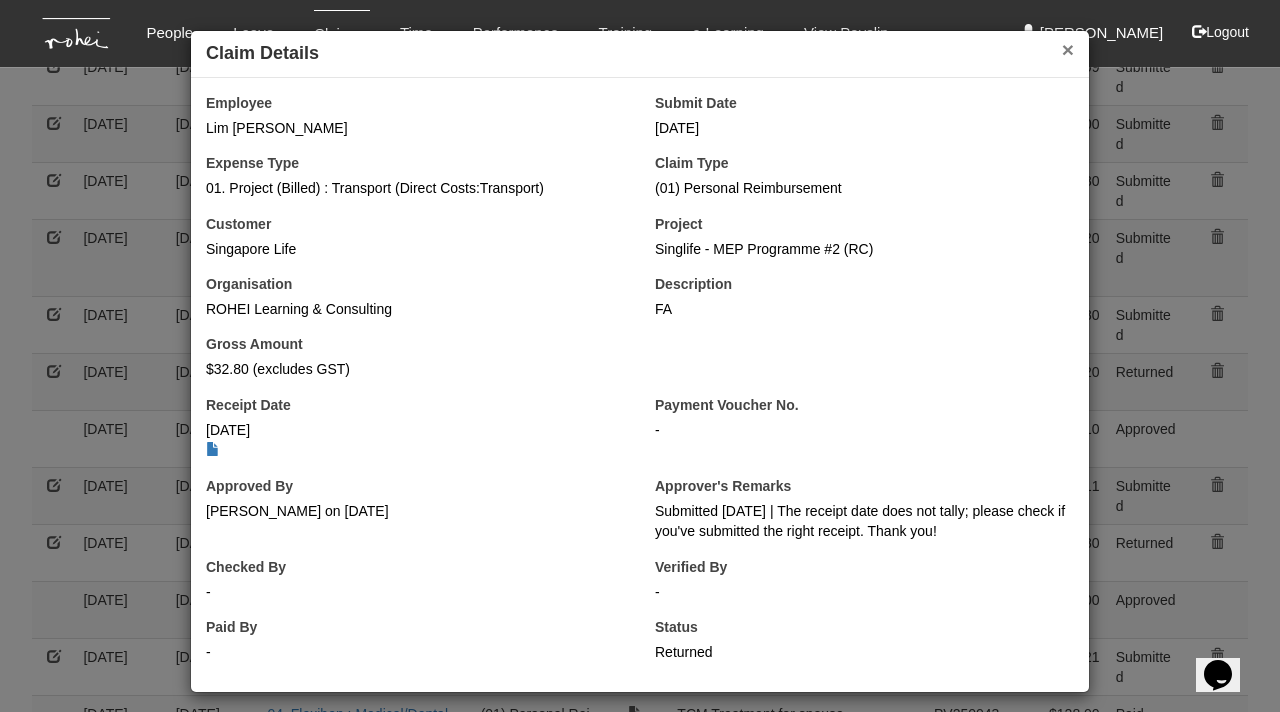 click on "×" at bounding box center (1068, 49) 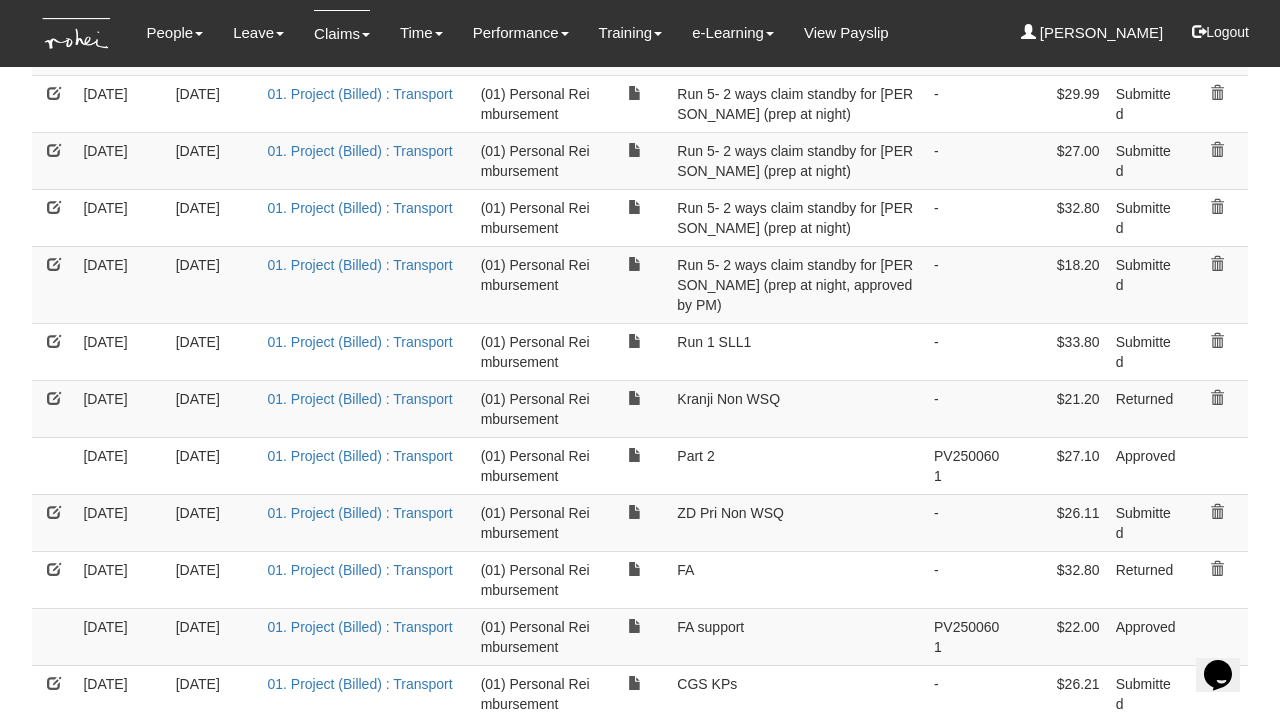 scroll, scrollTop: 499, scrollLeft: 0, axis: vertical 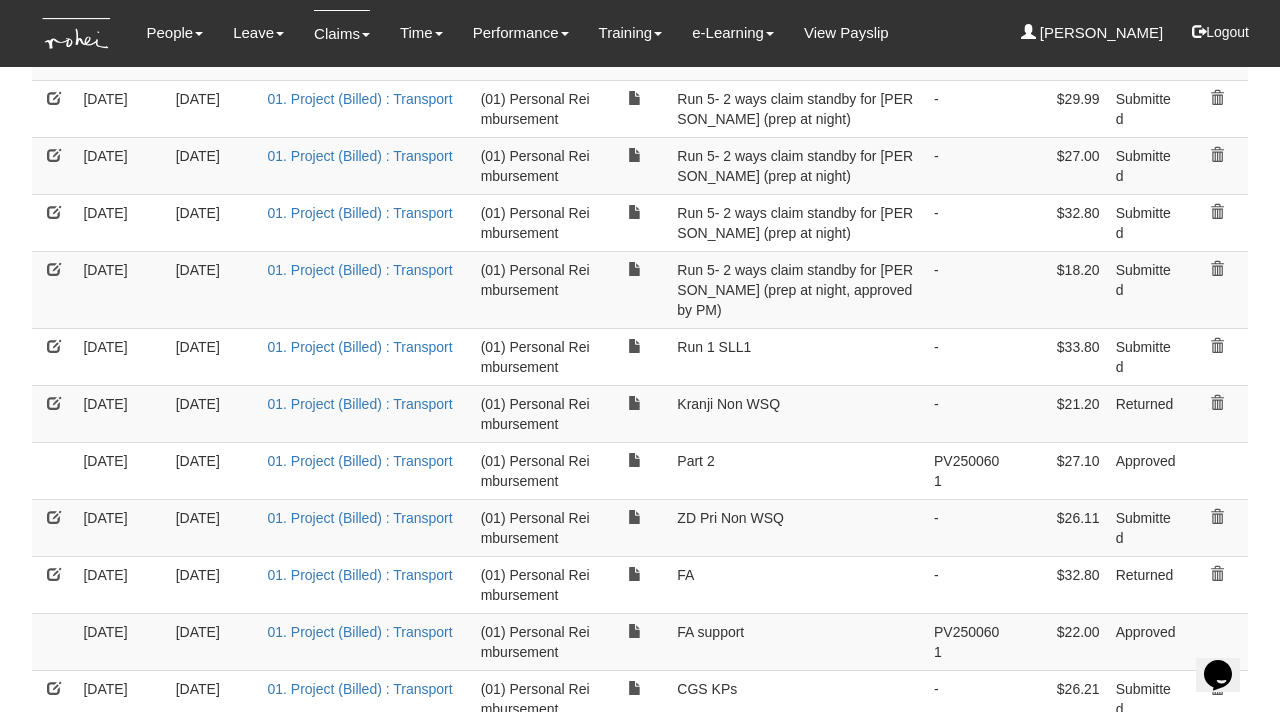 click at bounding box center [54, 403] 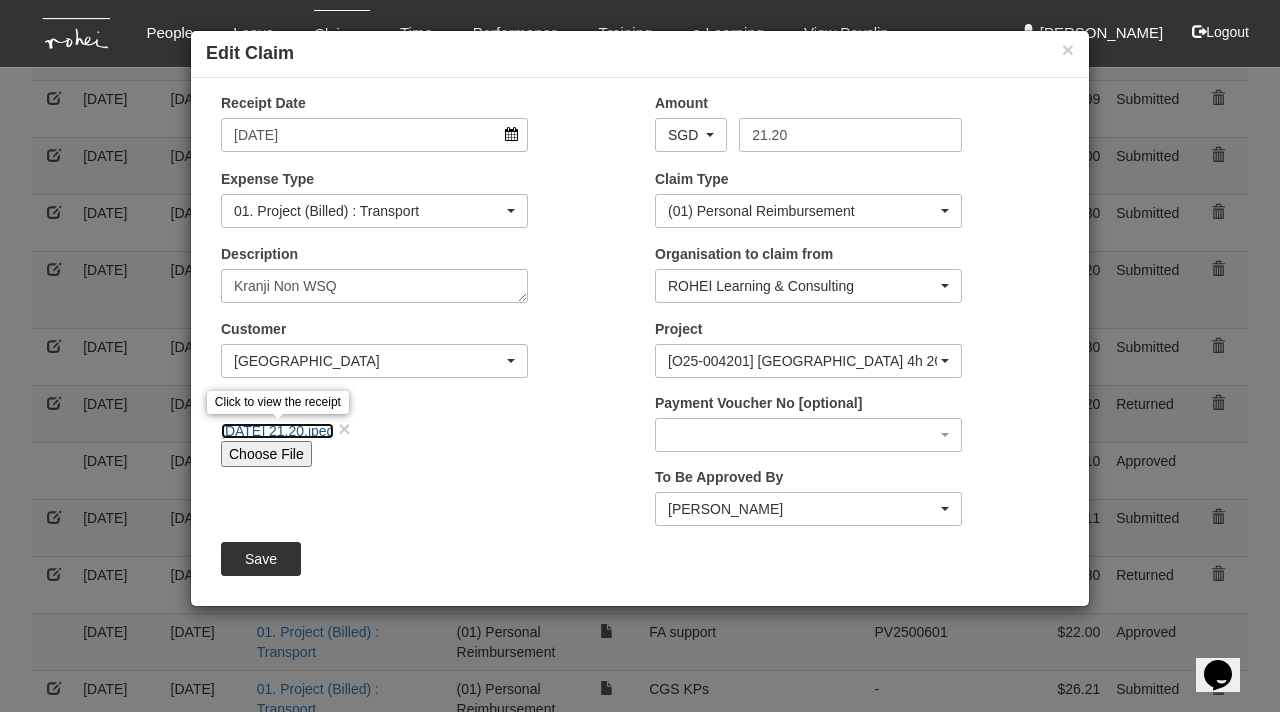 click on "[DATE] 21.20.jpeg" at bounding box center (277, 431) 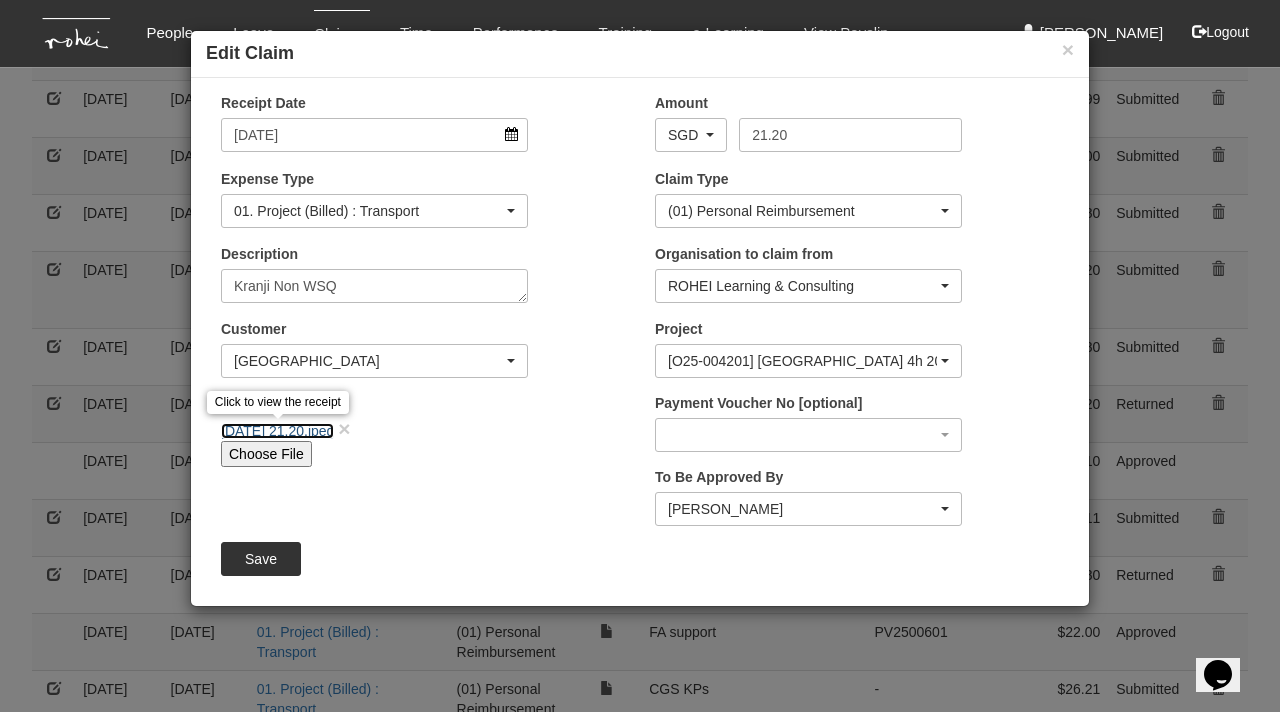 click on "[DATE] 21.20.jpeg" at bounding box center [277, 431] 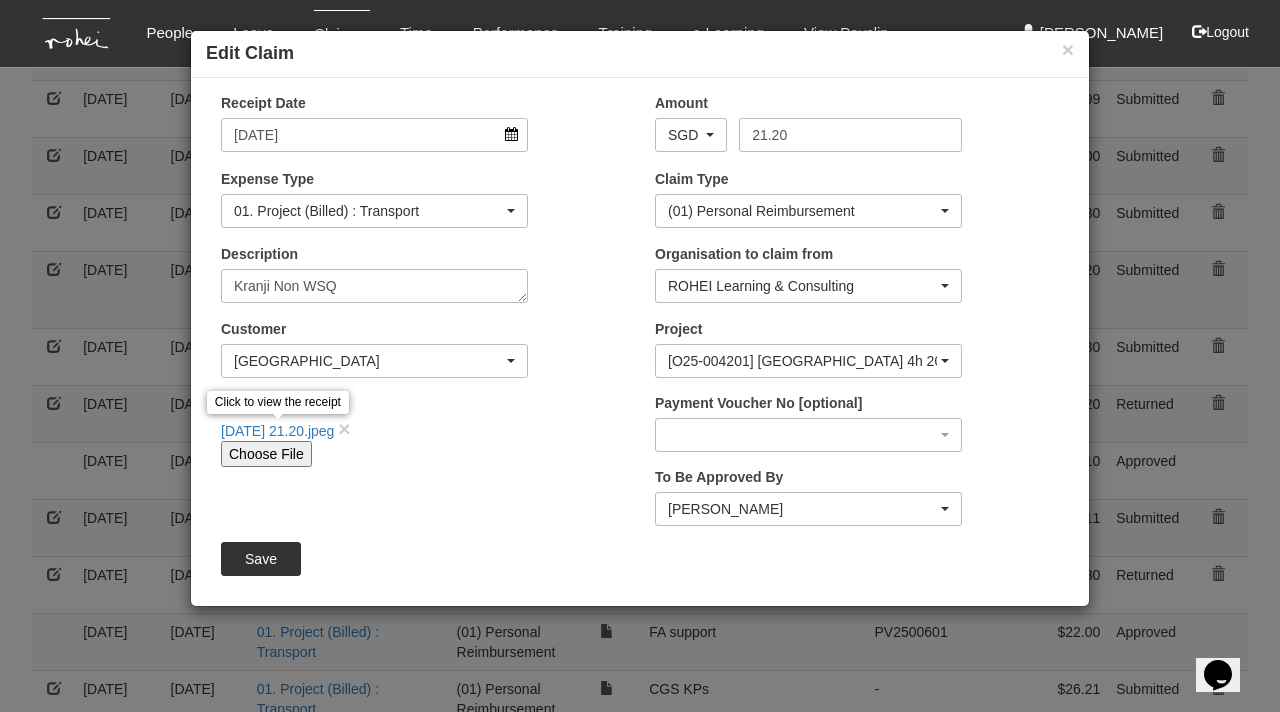 click on "Choose File" at bounding box center [266, 454] 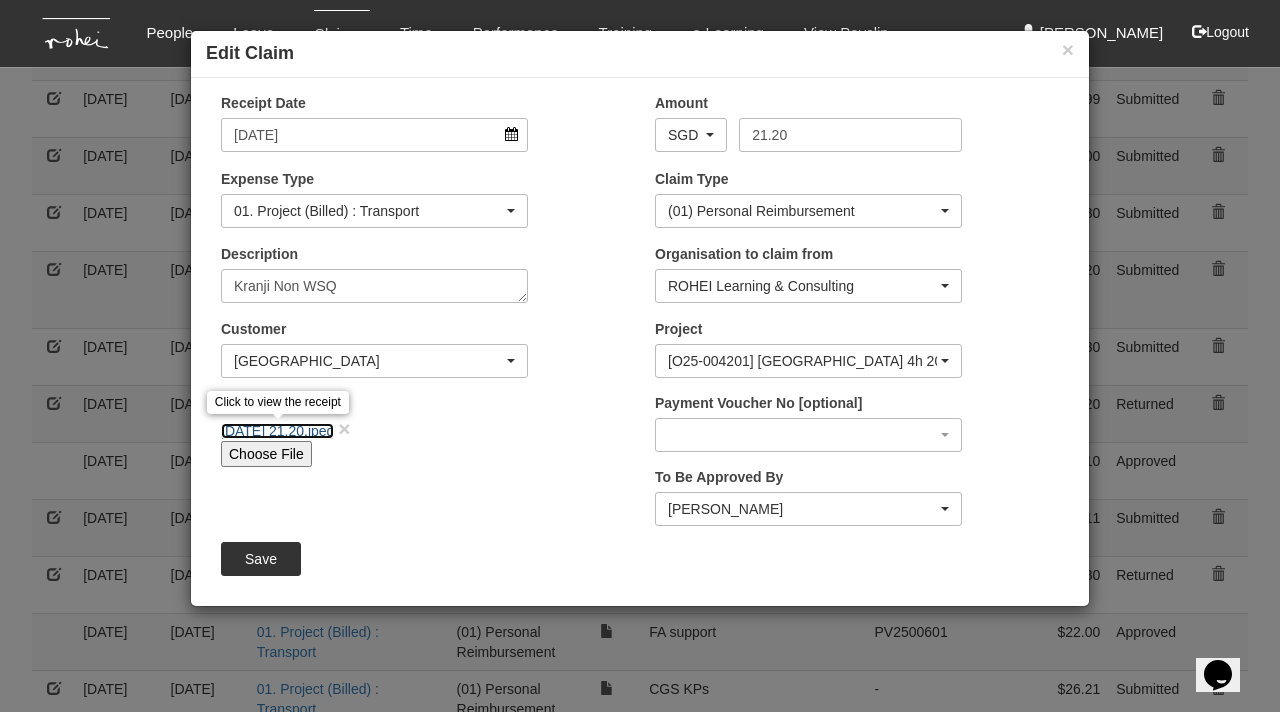 click on "[DATE] 21.20.jpeg" at bounding box center (277, 431) 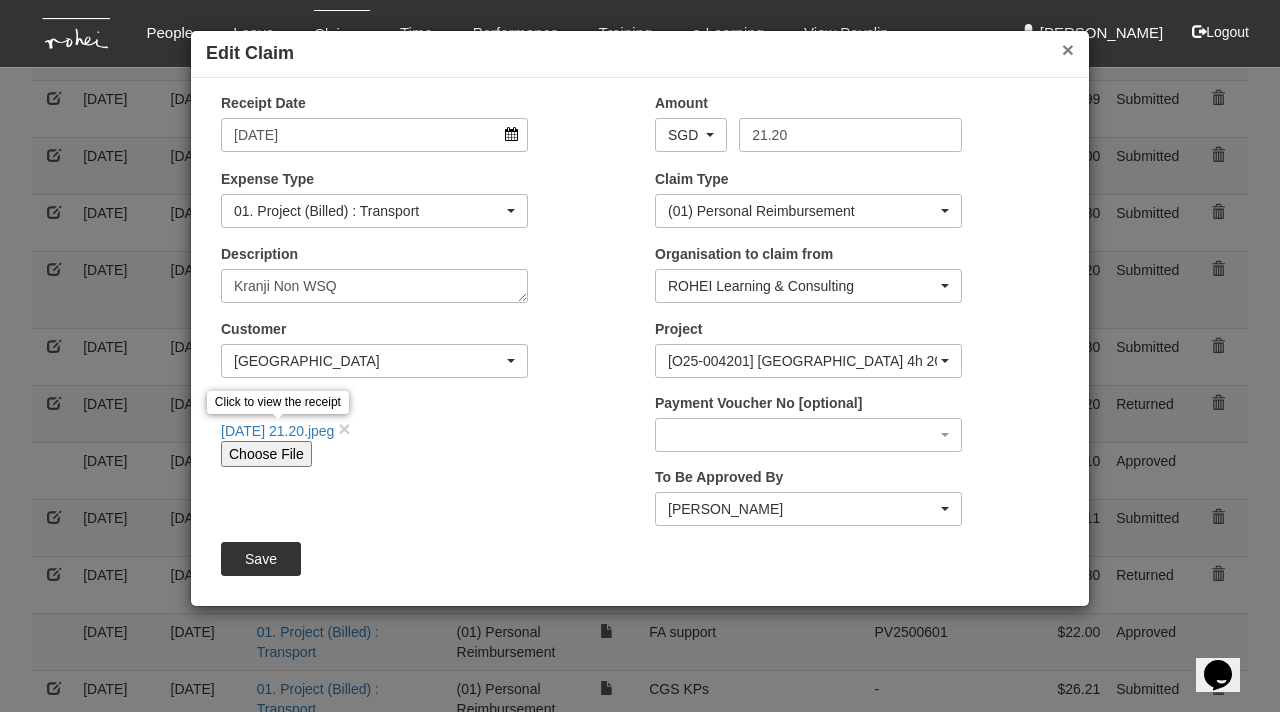 click on "×" at bounding box center (1068, 49) 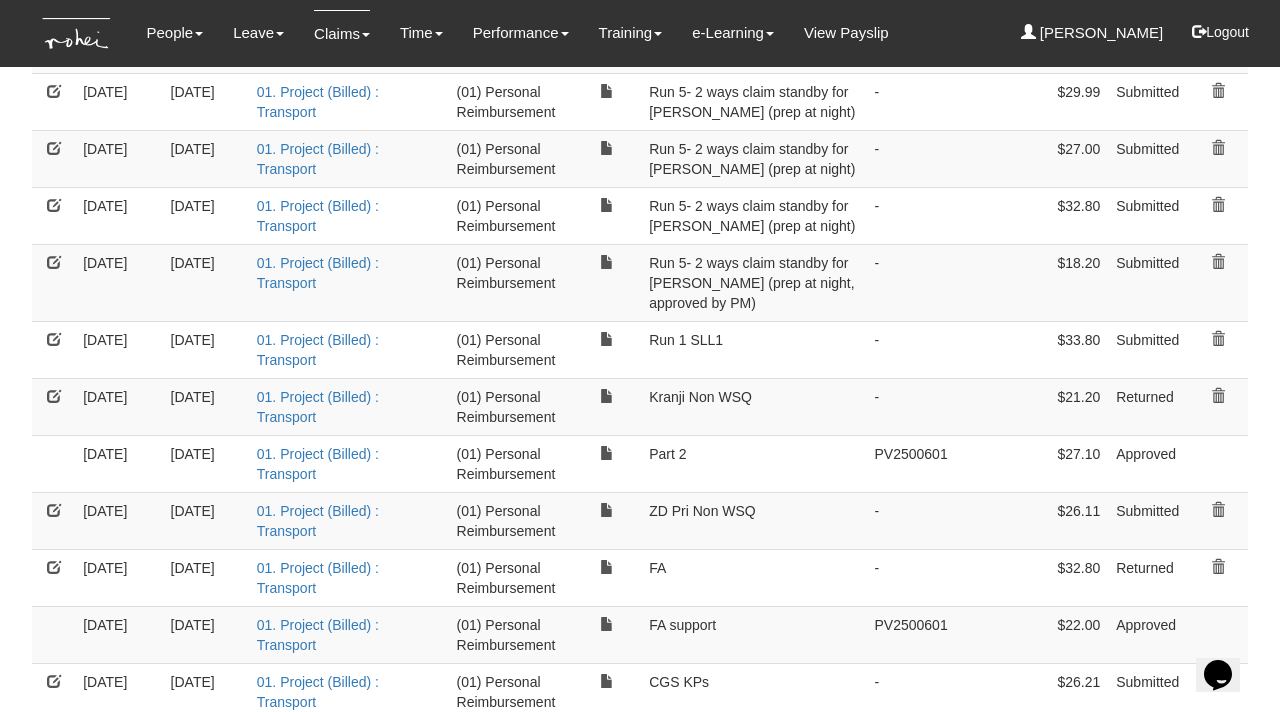 scroll, scrollTop: 501, scrollLeft: 0, axis: vertical 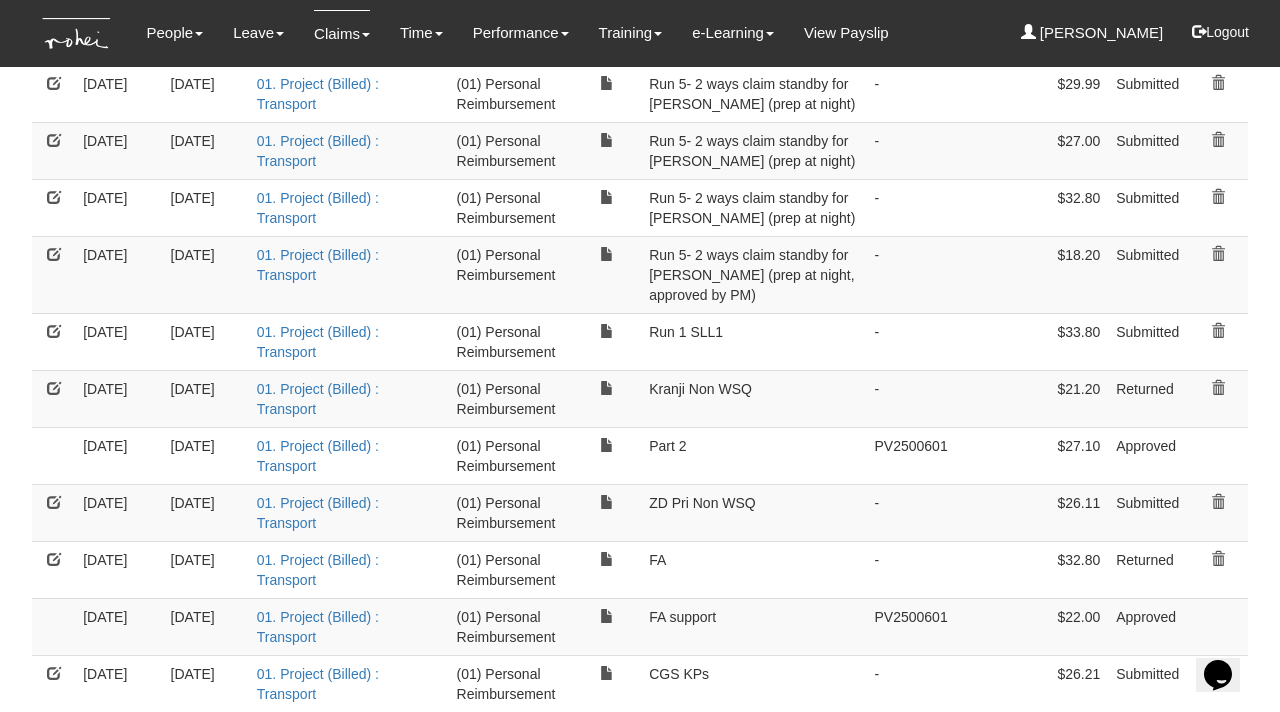 click at bounding box center [54, 559] 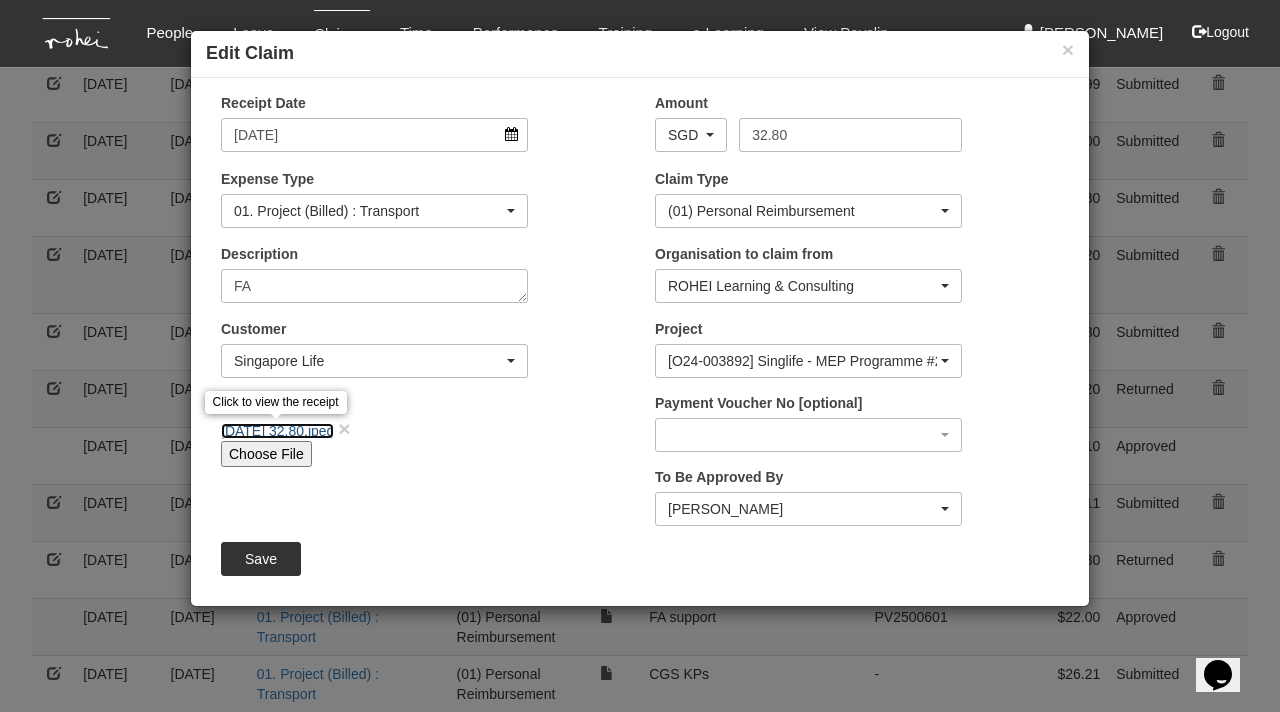 click on "16 Jul 32.80.jpeg" at bounding box center (277, 431) 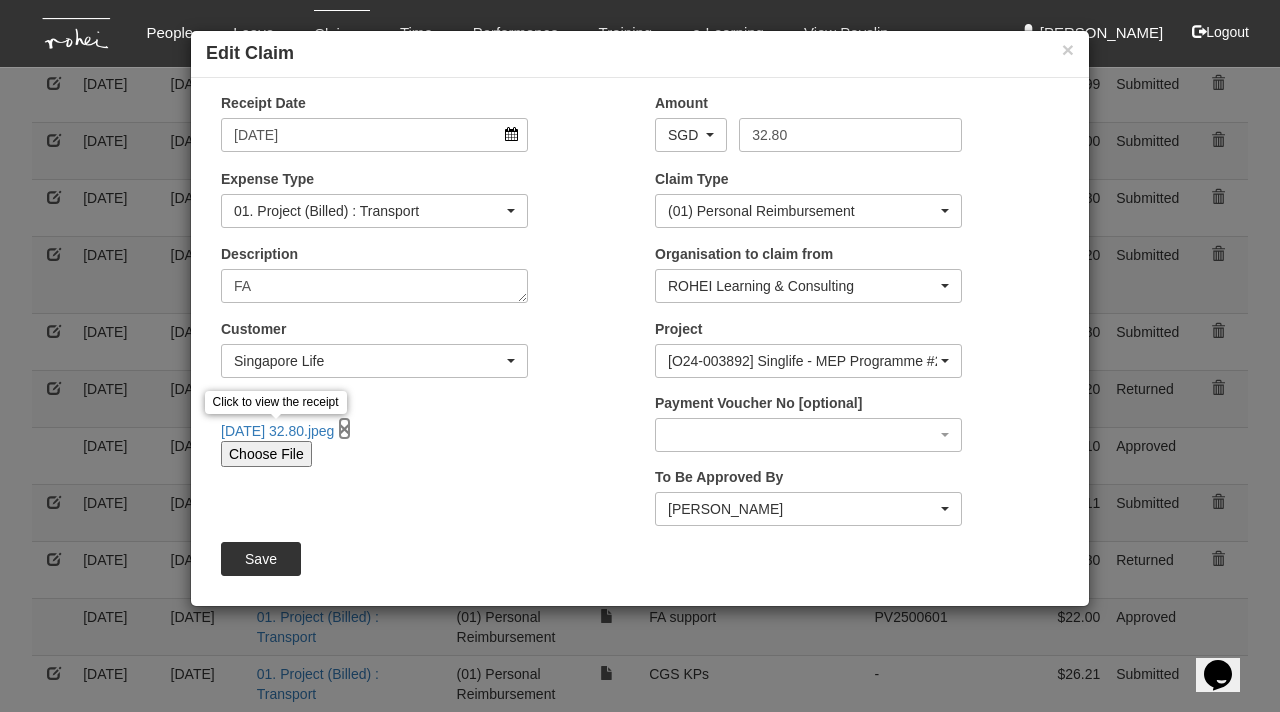 click on "×" at bounding box center (344, 428) 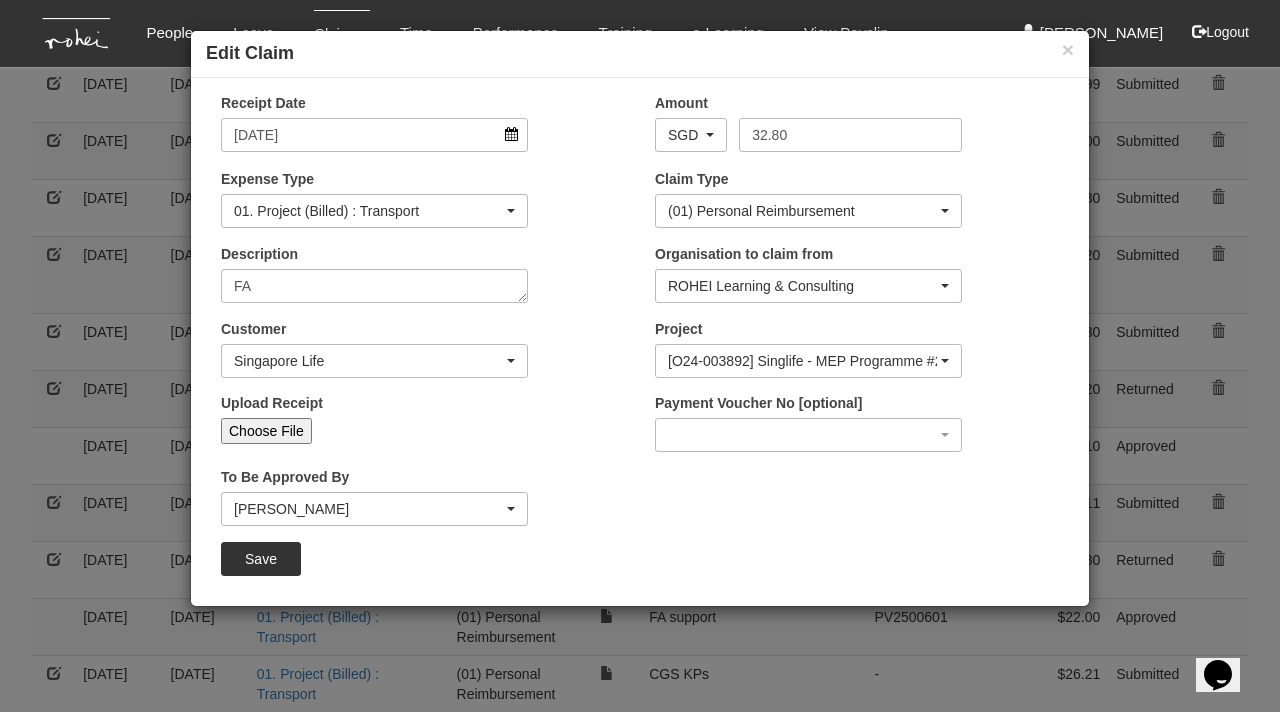 click on "Choose File" at bounding box center [266, 431] 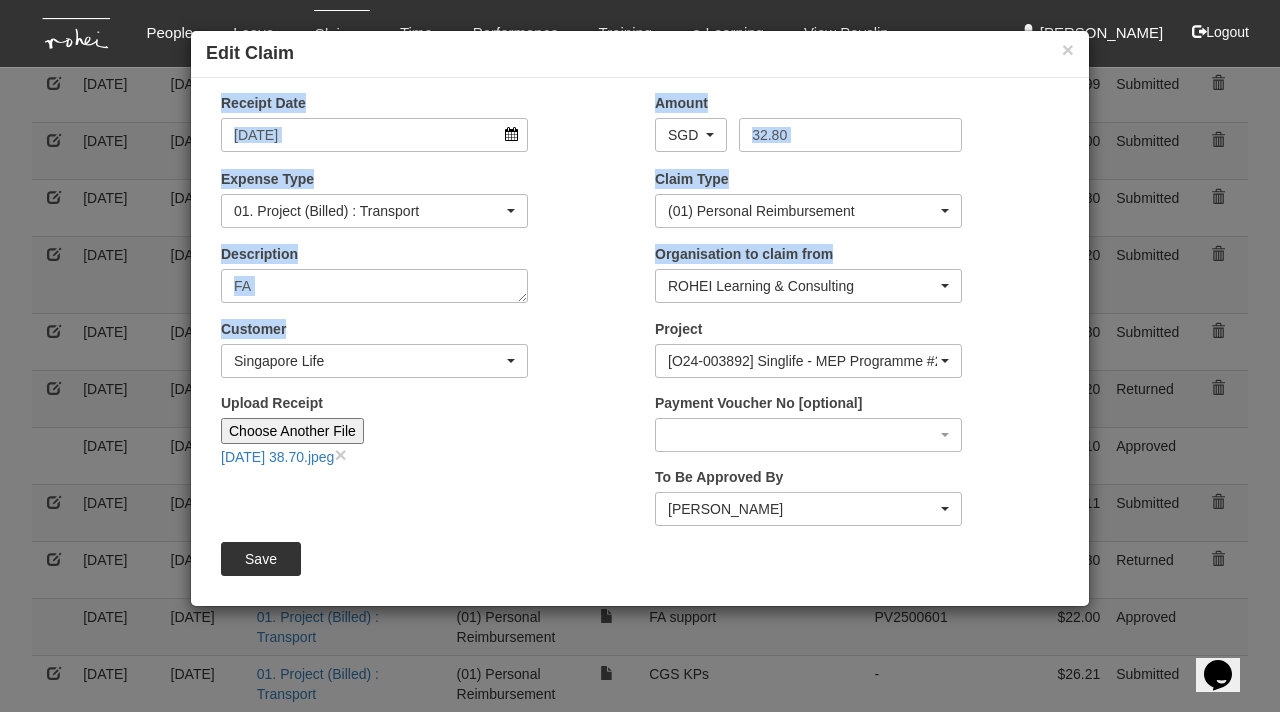 drag, startPoint x: 855, startPoint y: 50, endPoint x: 1021, endPoint y: 325, distance: 321.218 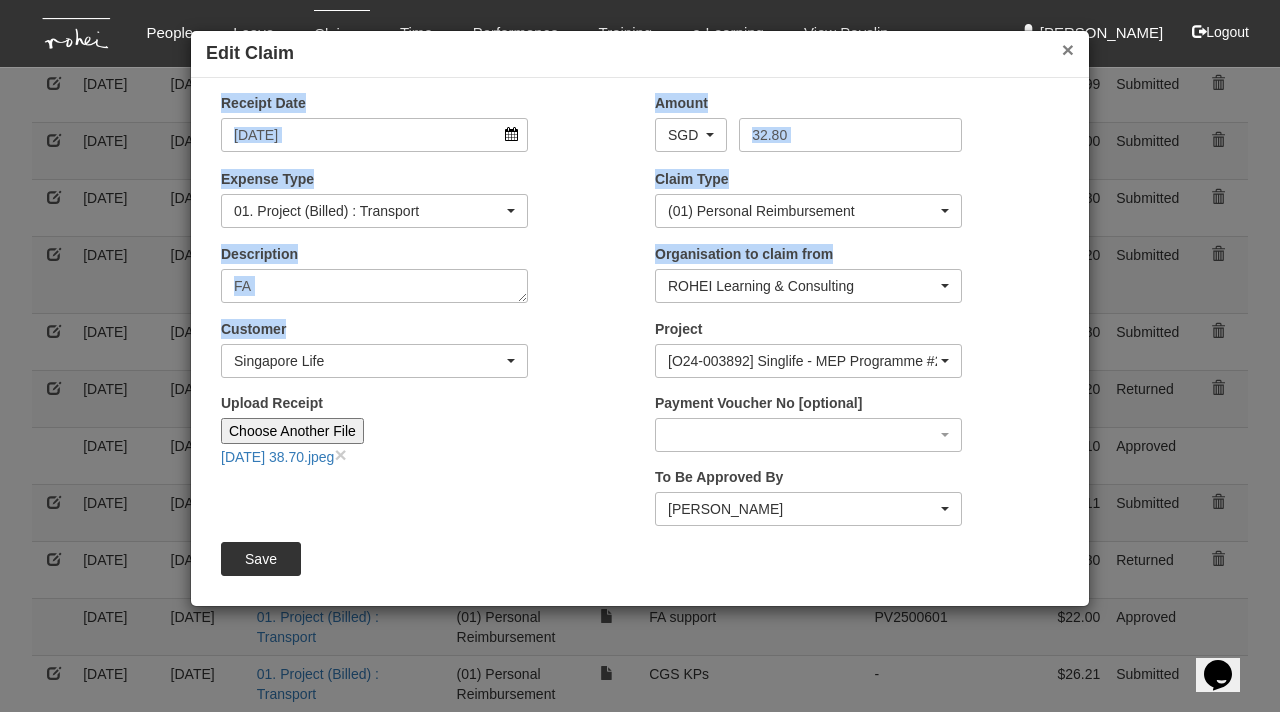 click on "×" at bounding box center [1068, 49] 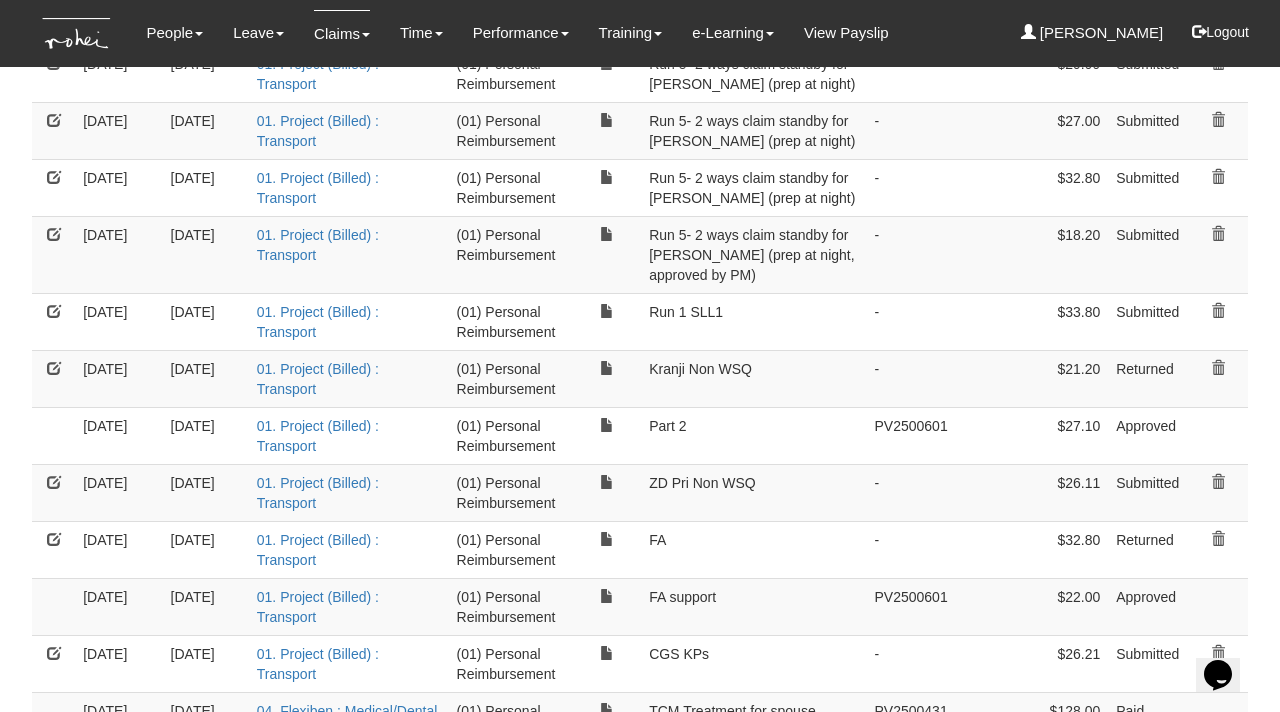 scroll, scrollTop: 541, scrollLeft: 0, axis: vertical 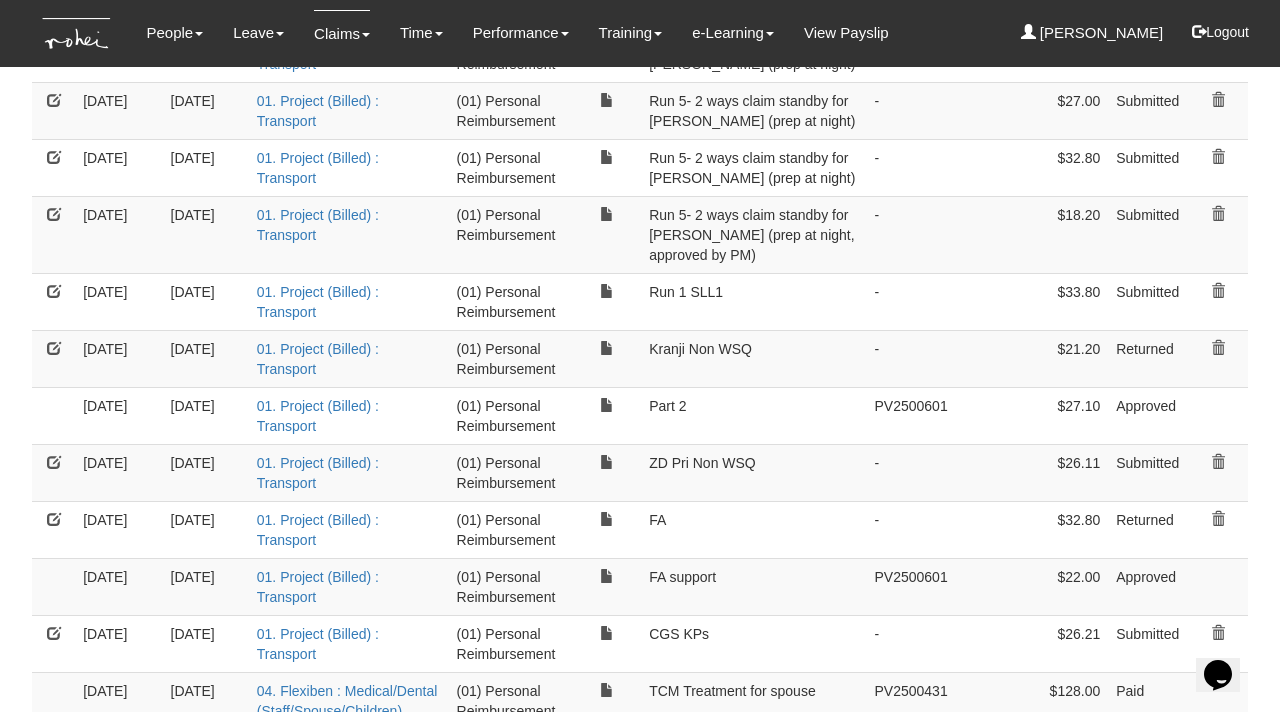 click at bounding box center [54, 519] 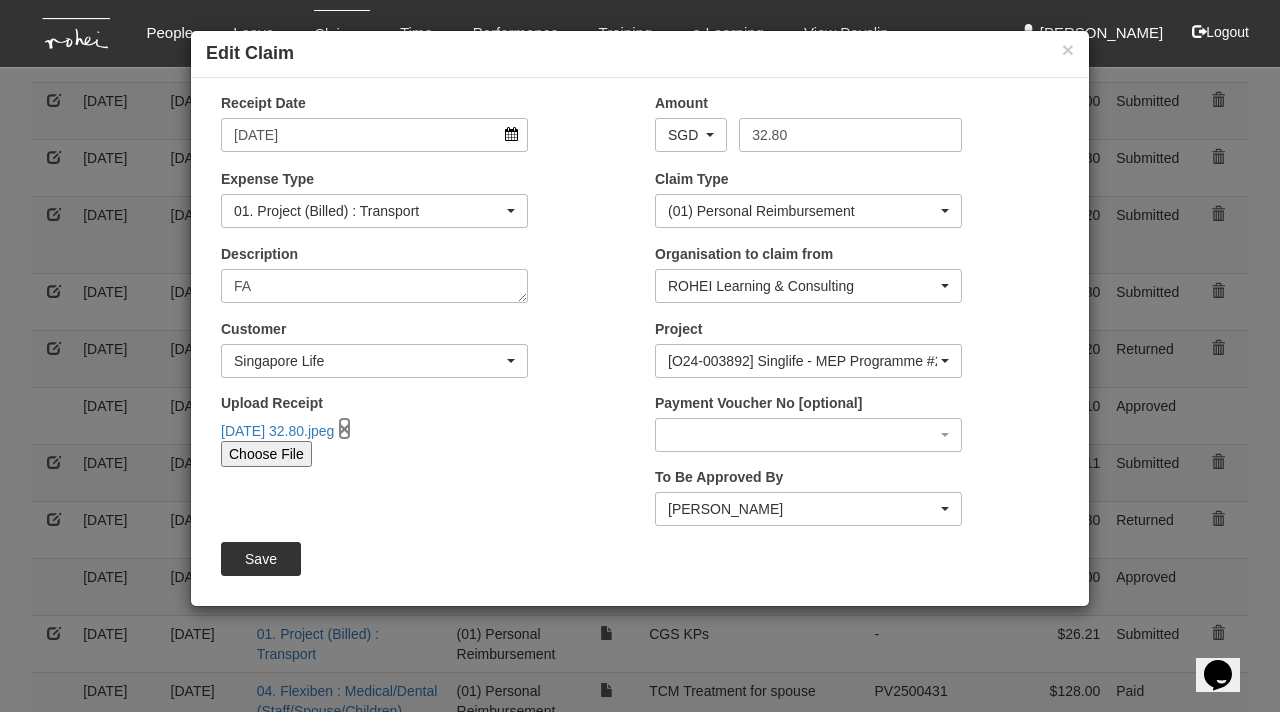 click on "×" at bounding box center (344, 428) 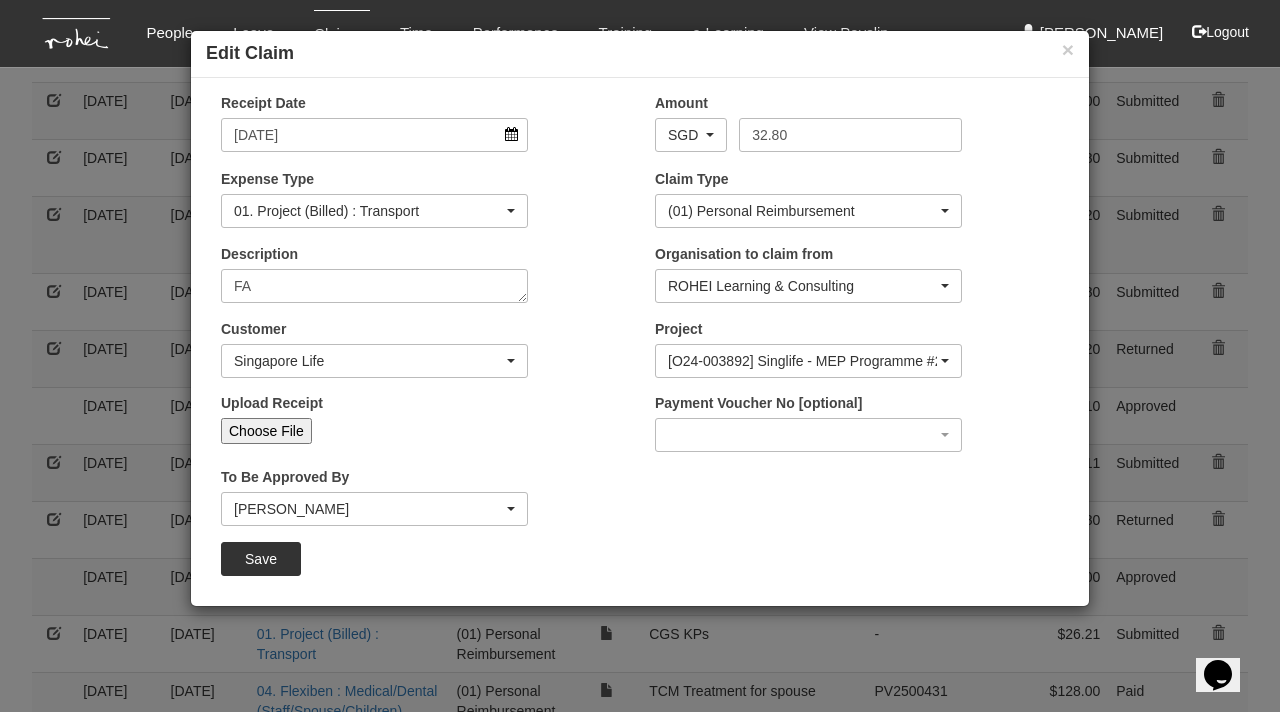 click on "Choose File" at bounding box center (266, 431) 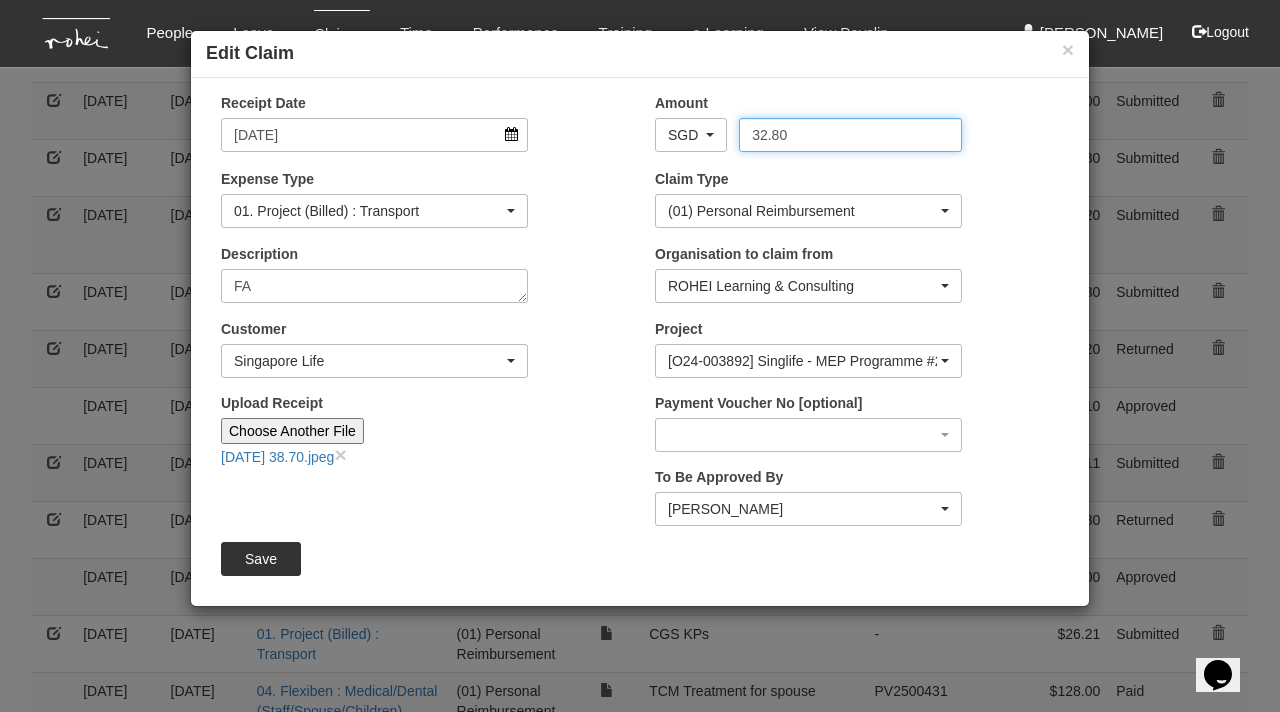click on "32.80" at bounding box center [850, 135] 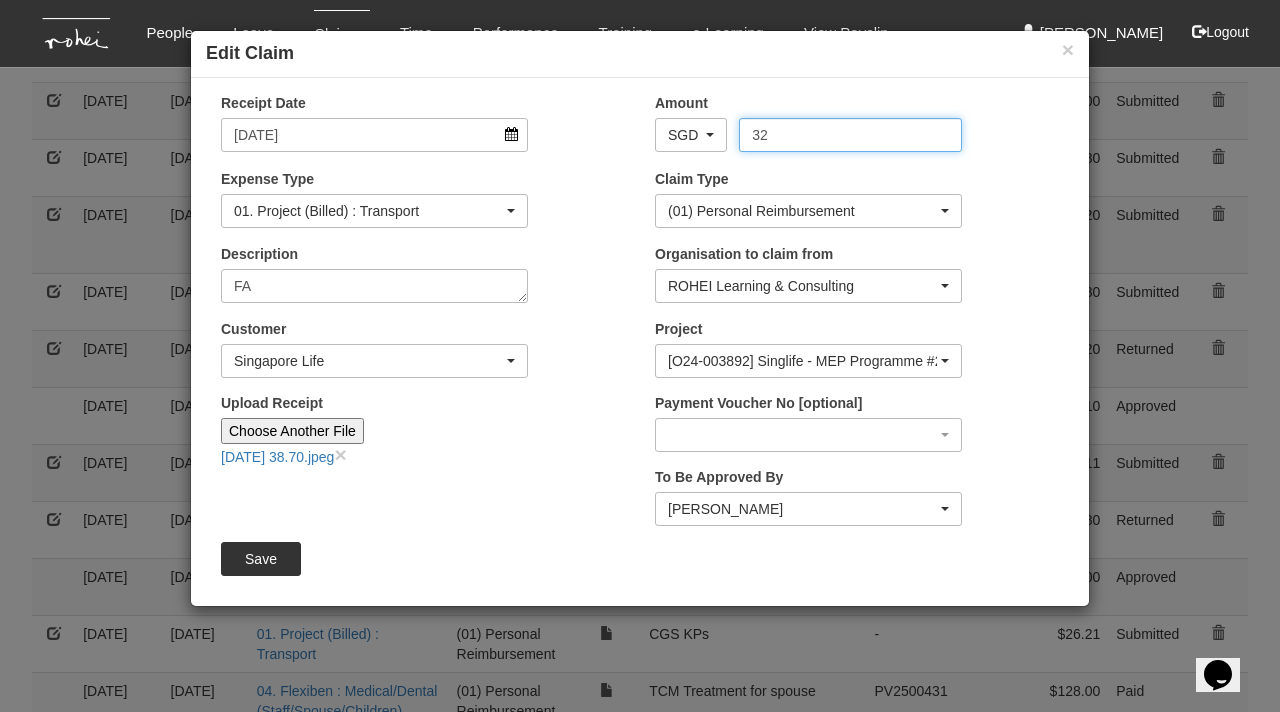 type on "3" 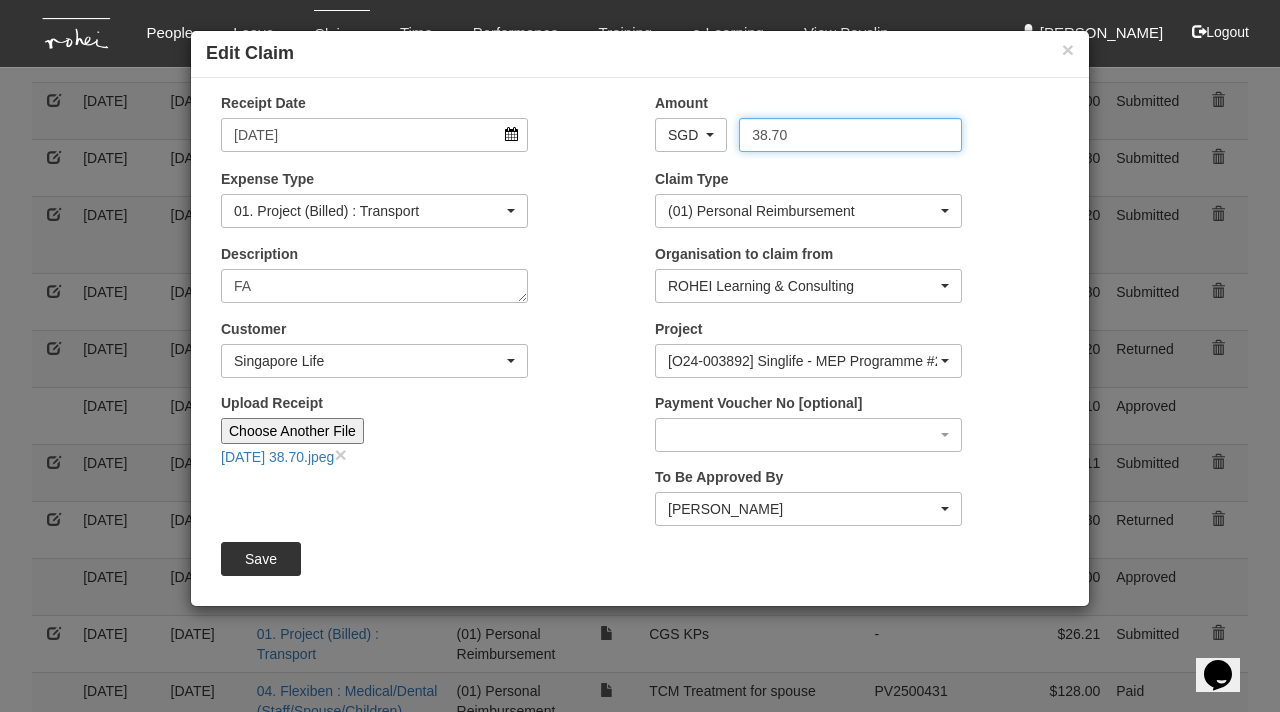 type on "38.70" 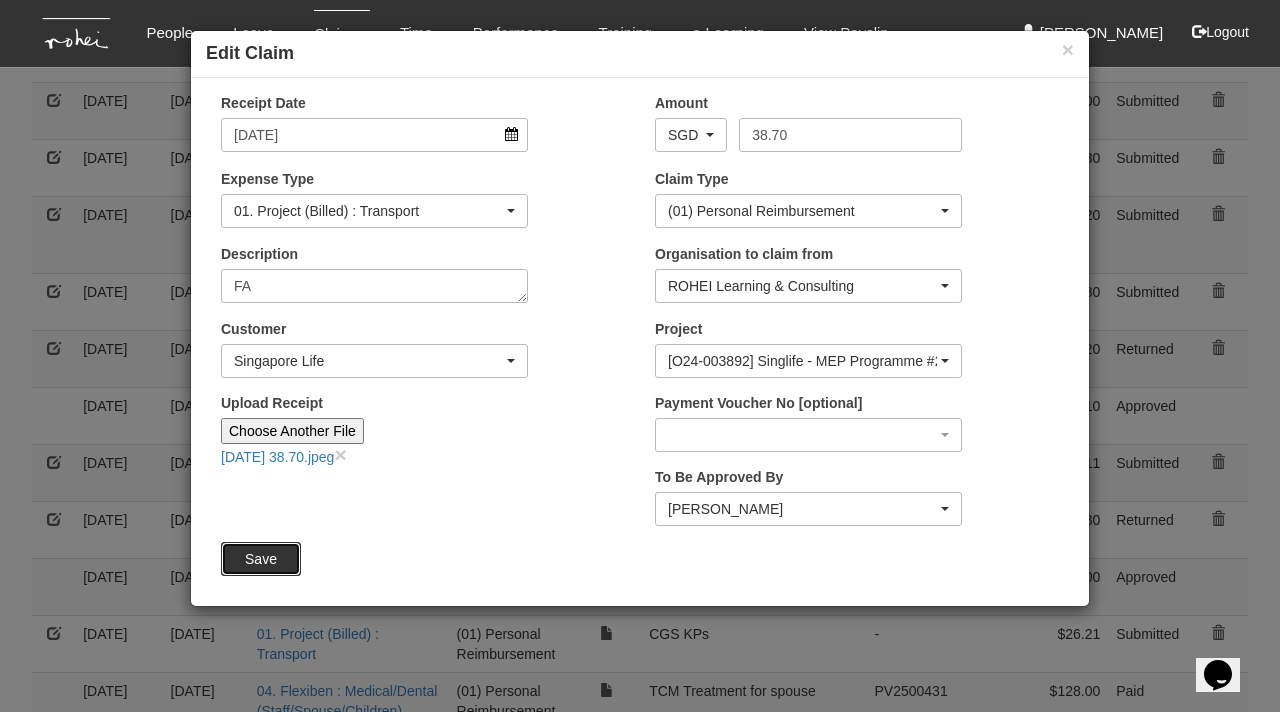 click on "Save" at bounding box center [261, 559] 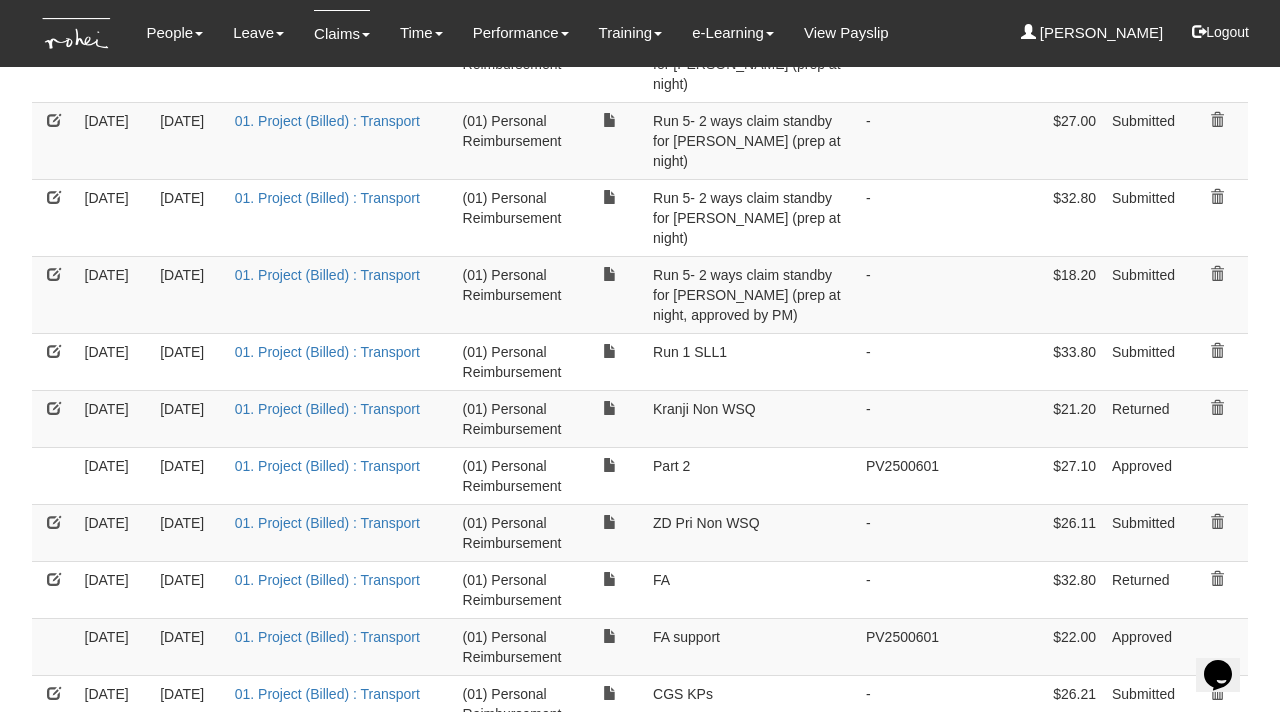 select on "50" 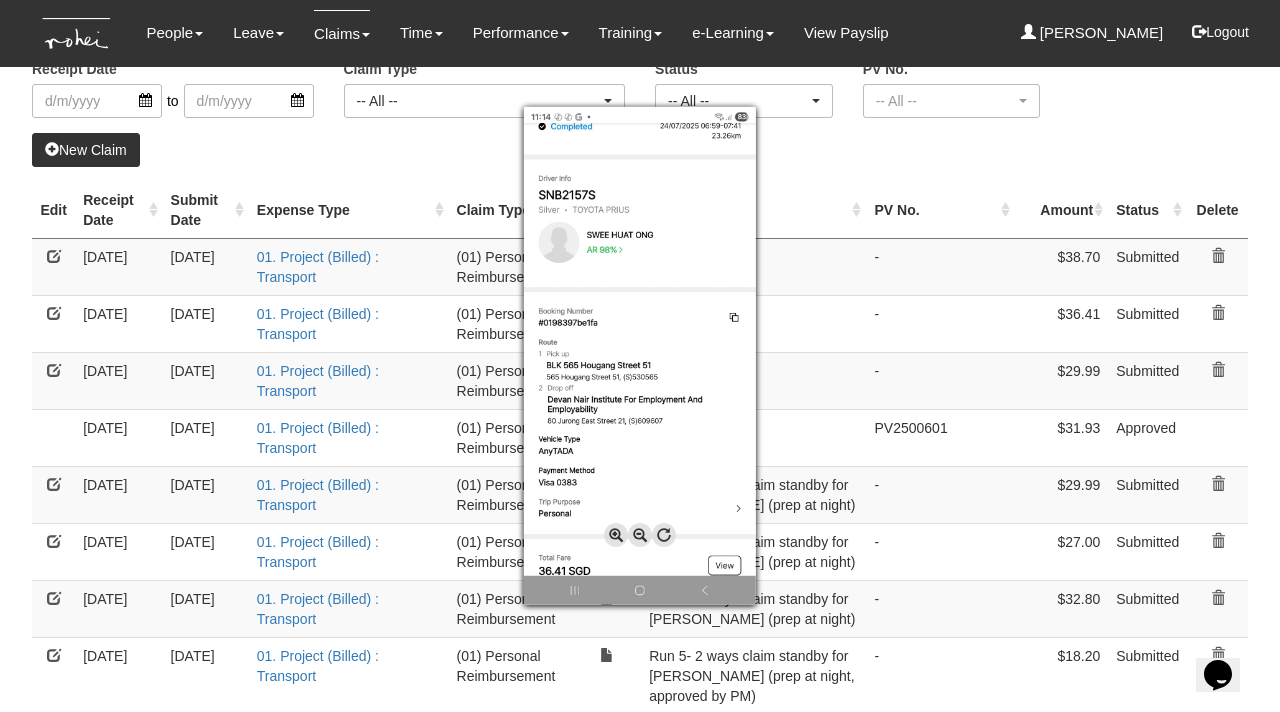 scroll, scrollTop: 160, scrollLeft: 0, axis: vertical 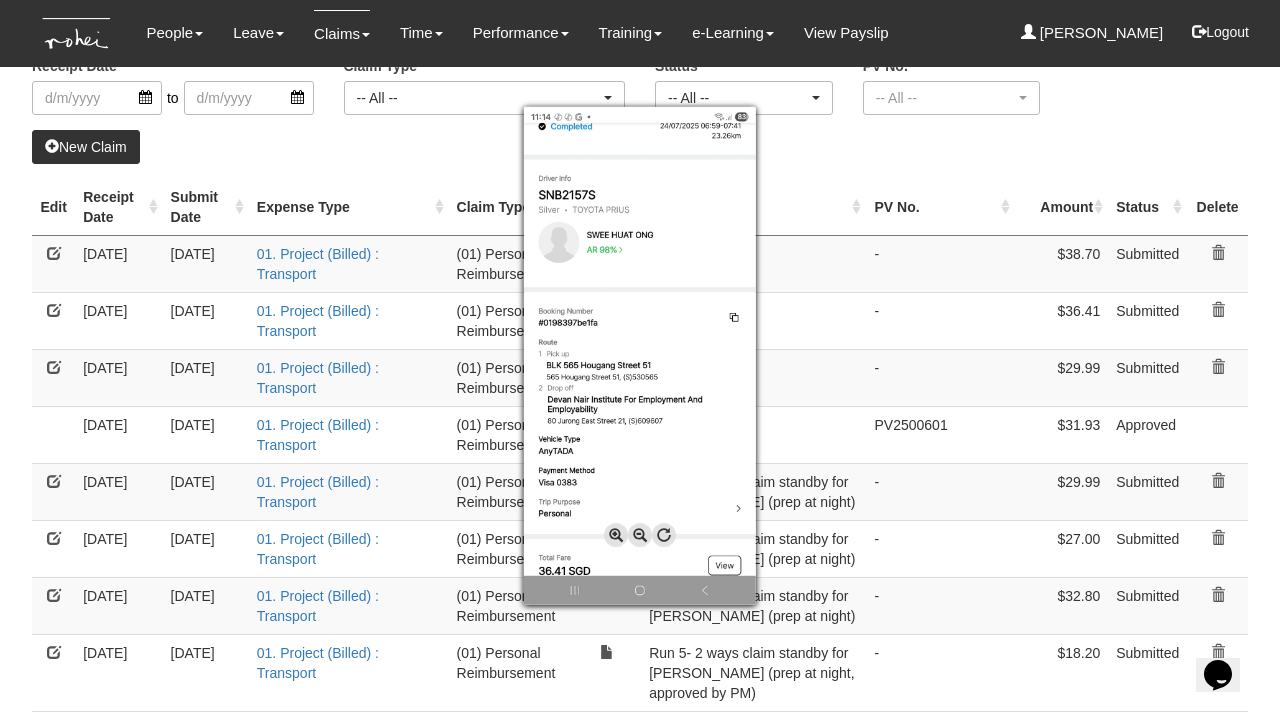 click at bounding box center (640, 356) 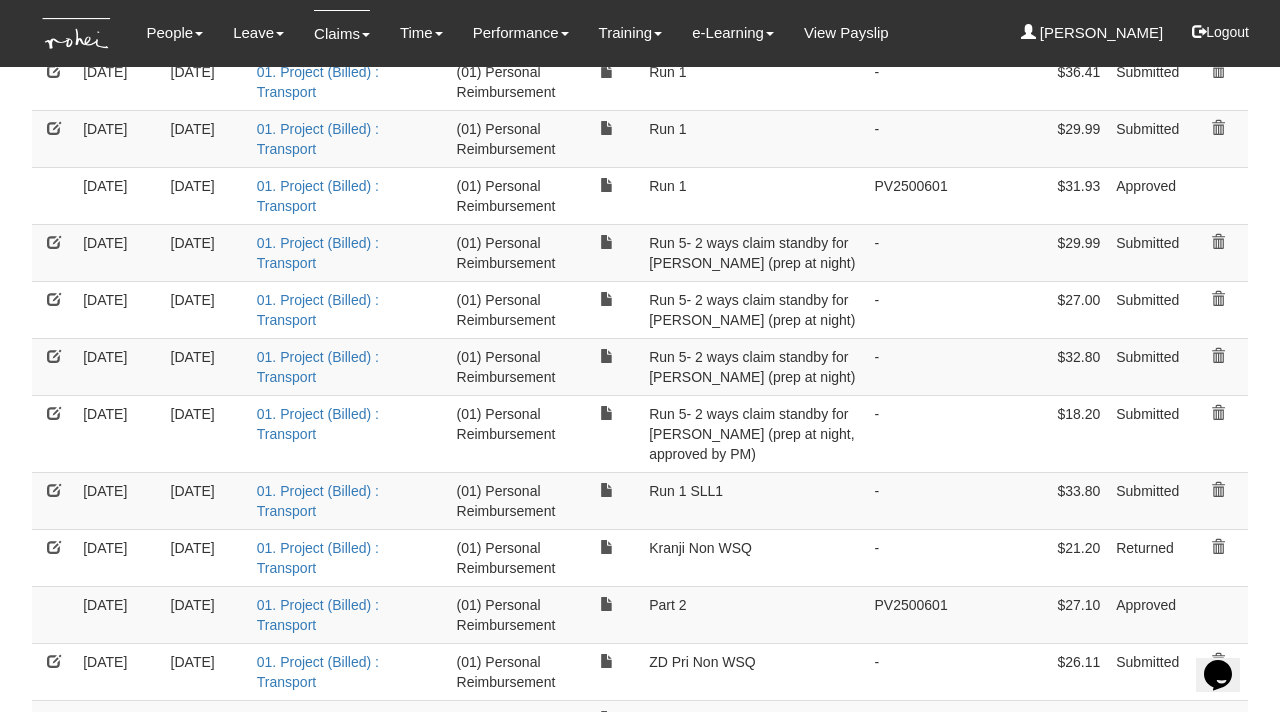 scroll, scrollTop: 407, scrollLeft: 0, axis: vertical 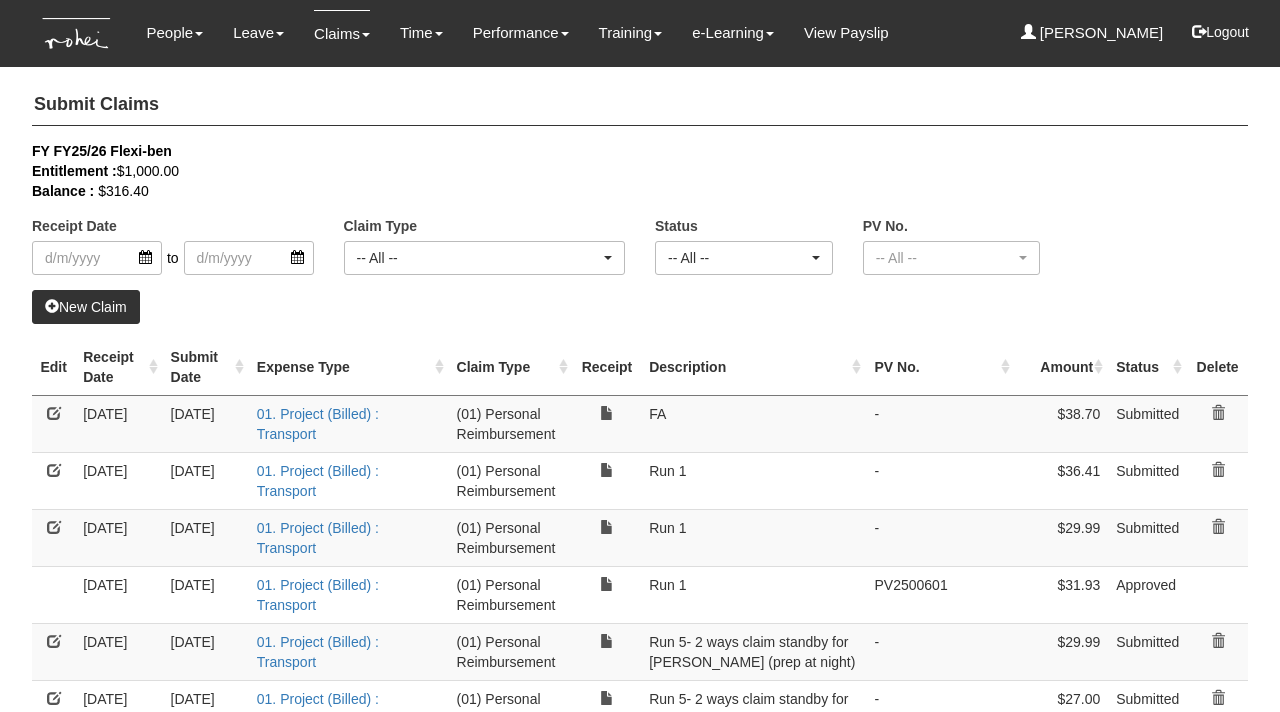 select on "50" 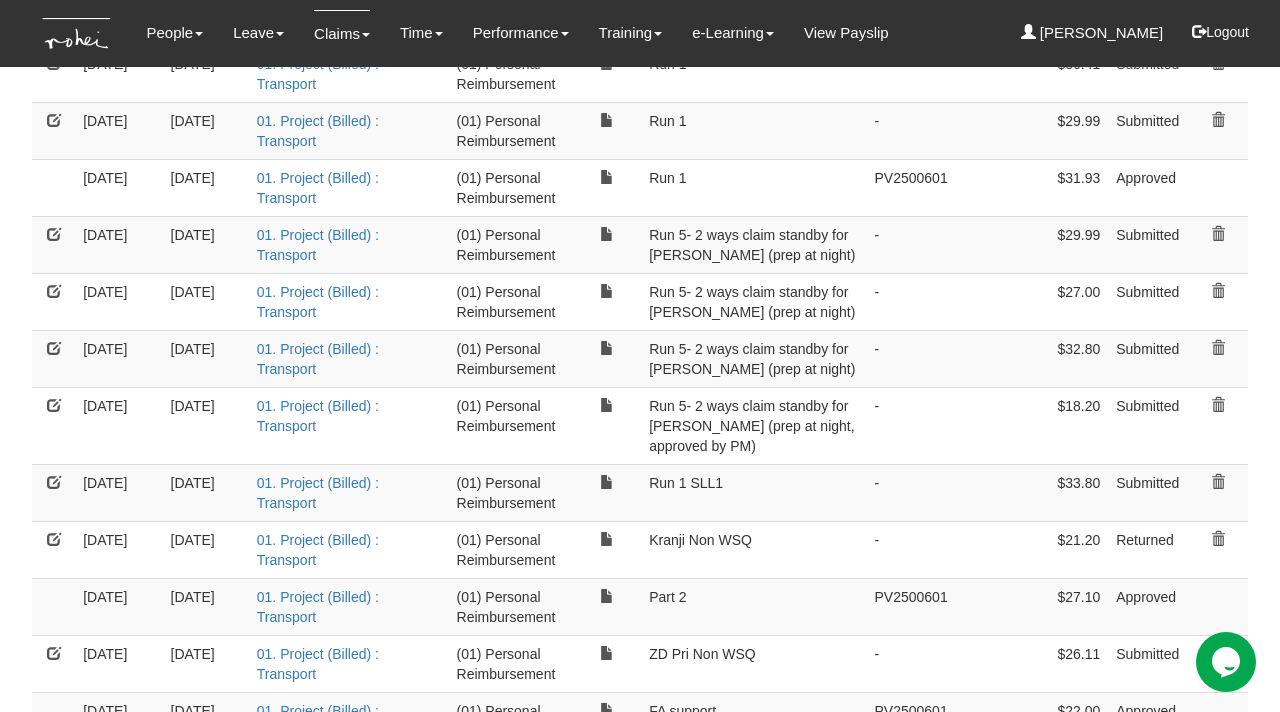 scroll, scrollTop: 0, scrollLeft: 0, axis: both 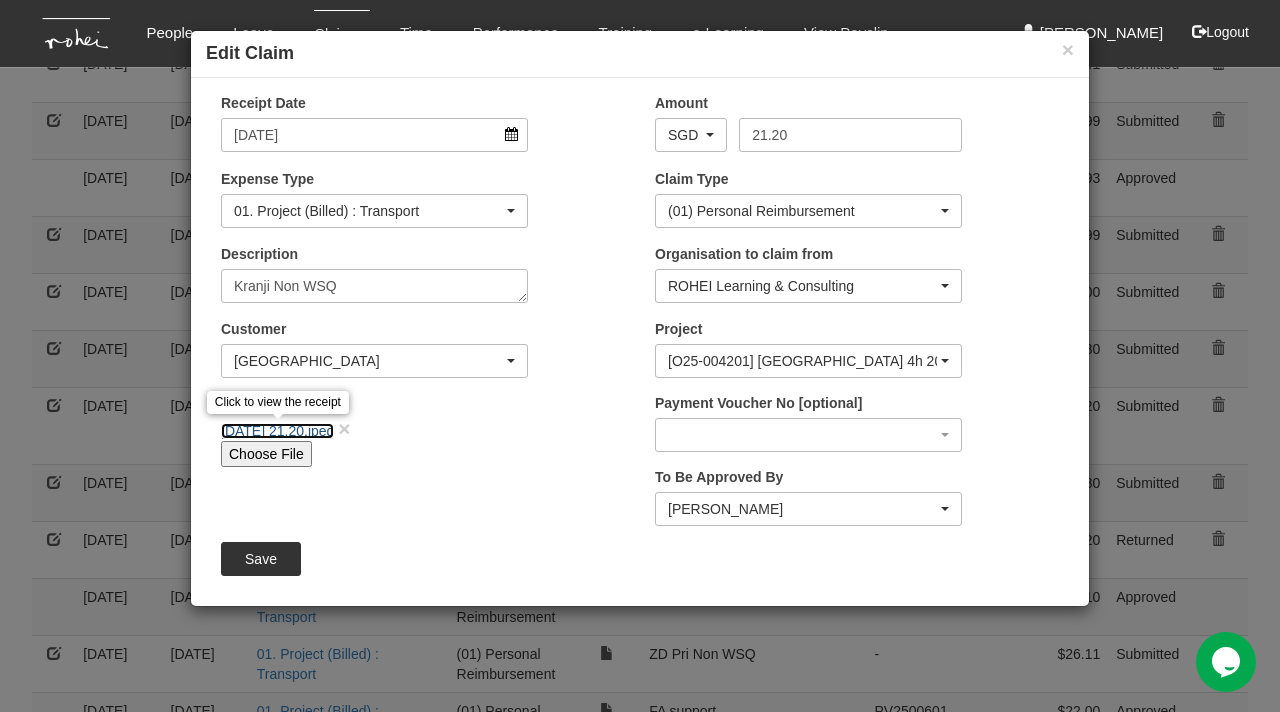 click on "[DATE] 21.20.jpeg" at bounding box center (277, 431) 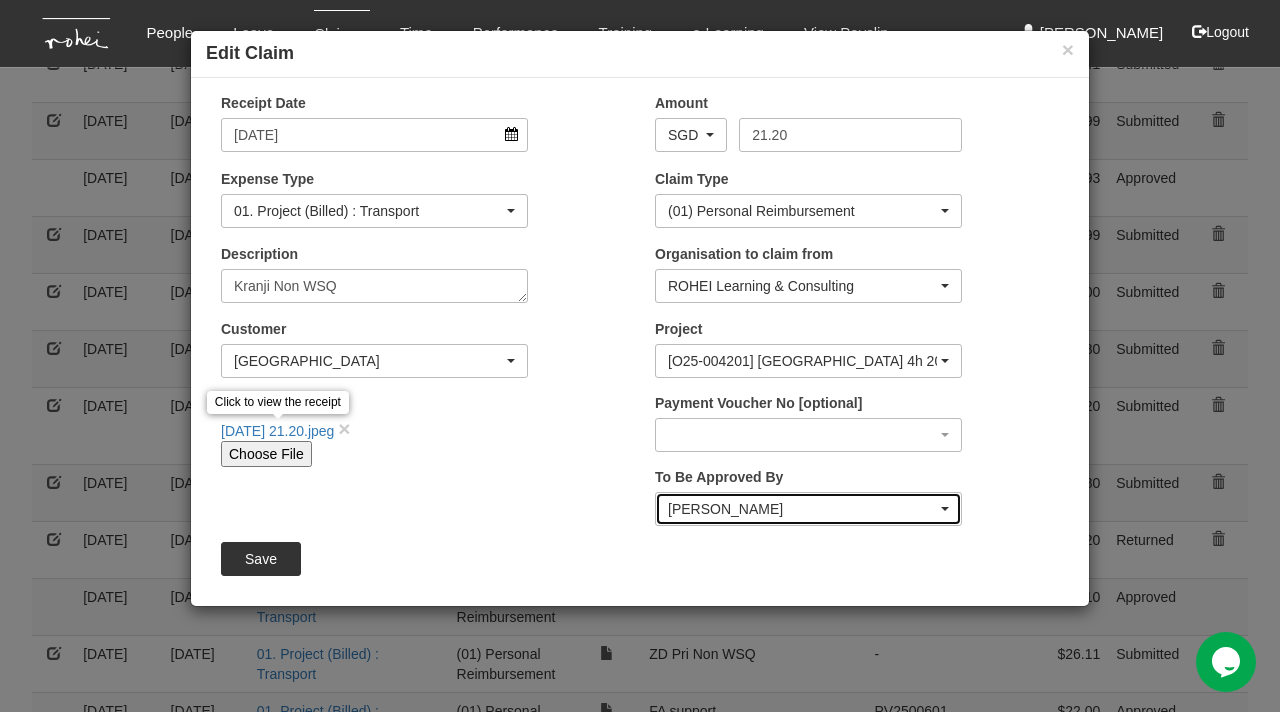 click on "[PERSON_NAME]" at bounding box center (802, 509) 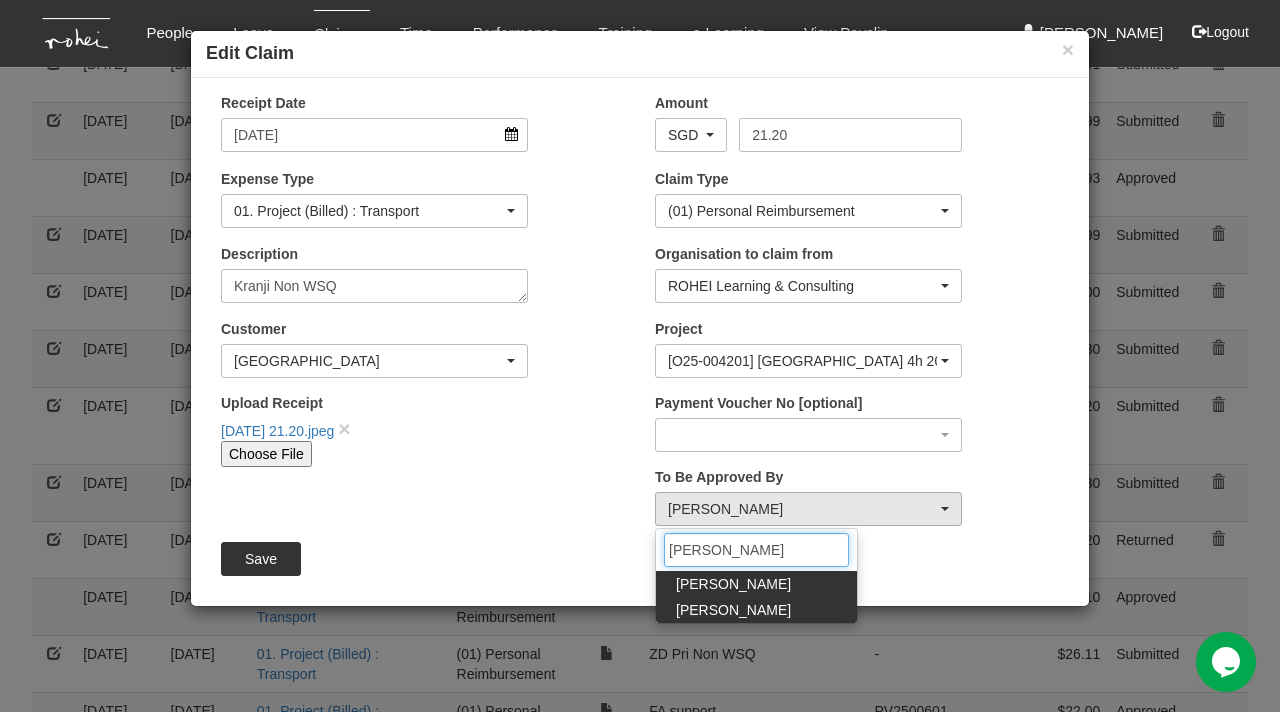 type on "[PERSON_NAME]" 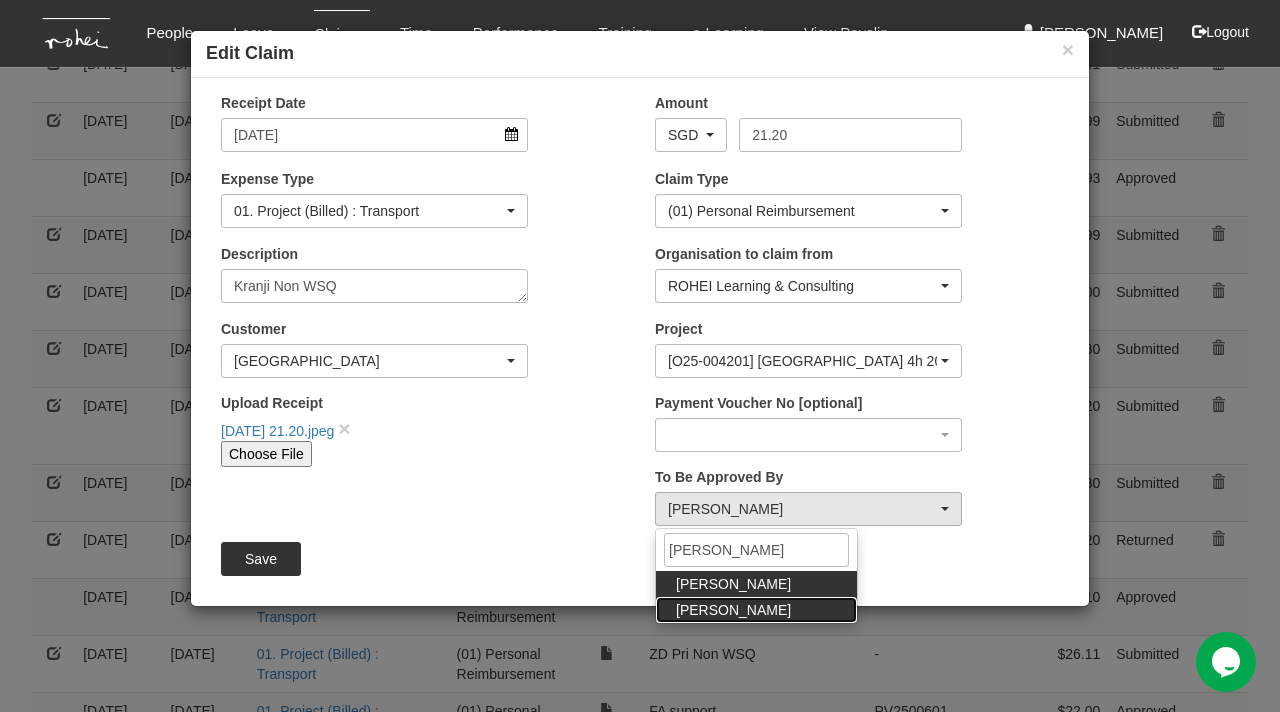 click on "[PERSON_NAME]" at bounding box center (733, 610) 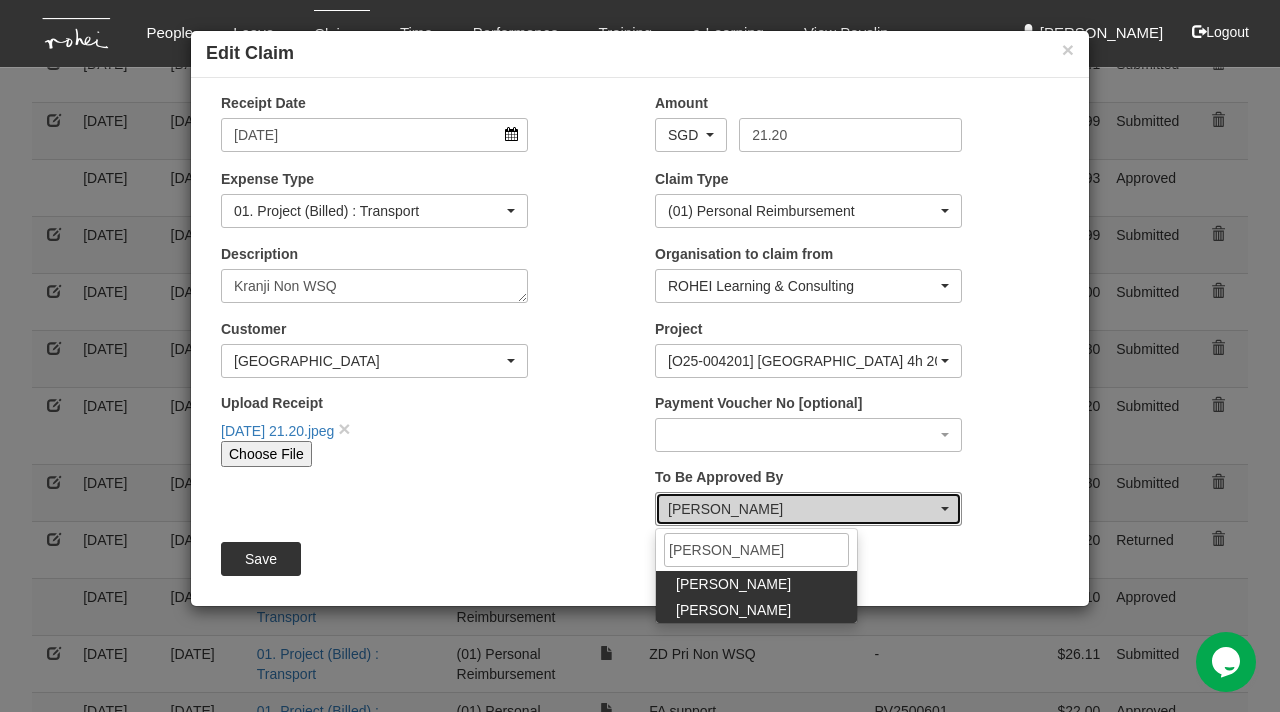 select on "f331697c-cbb2-464d-abb4-1ca8aa6cad1d" 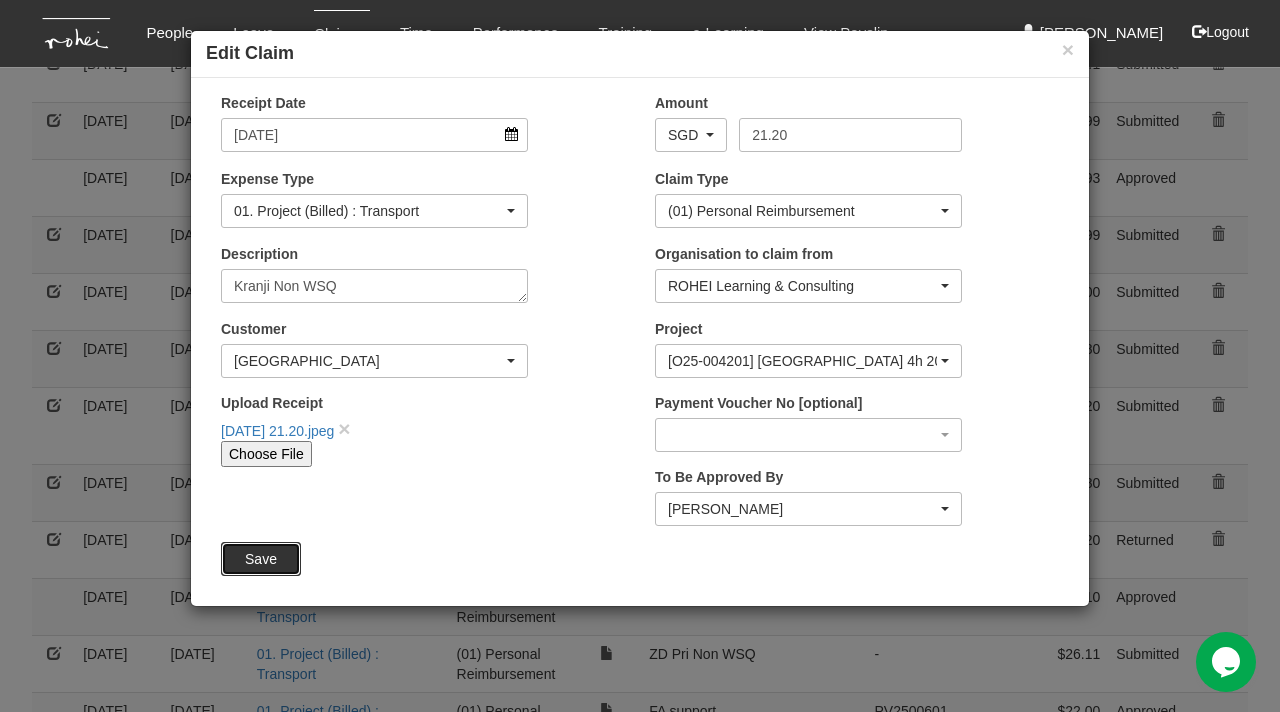 click on "Save" at bounding box center [261, 559] 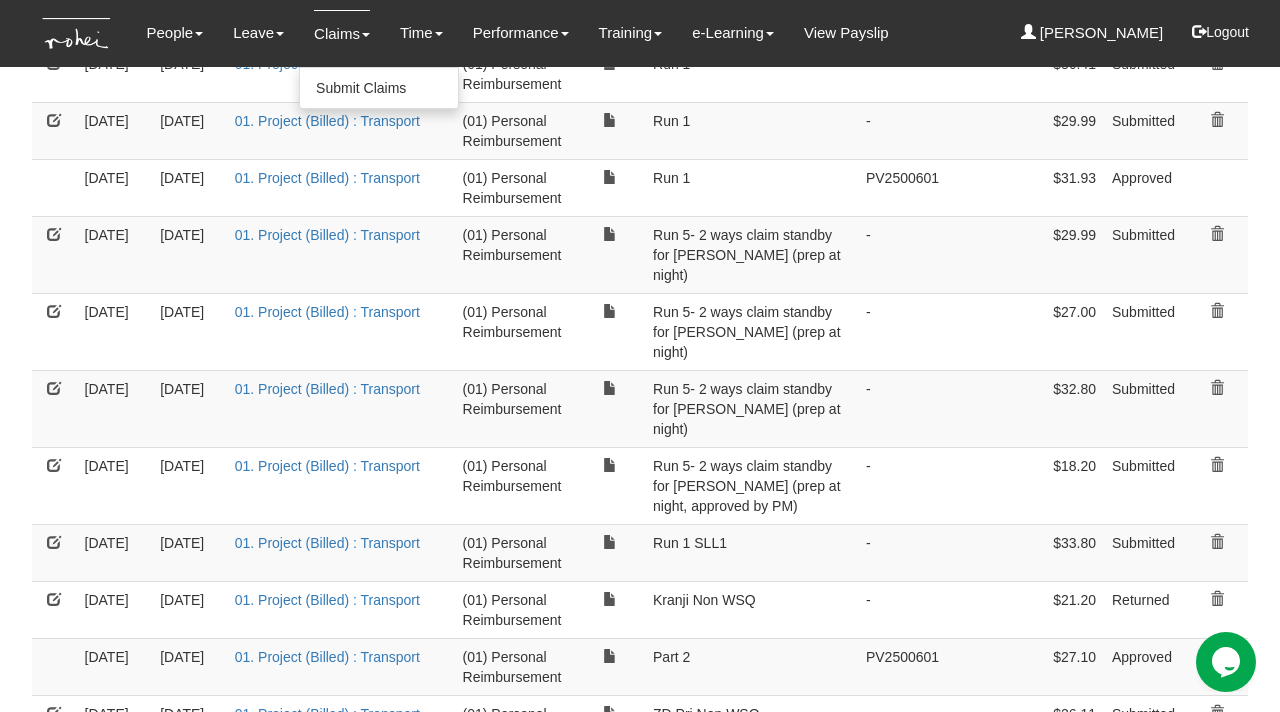 select on "50" 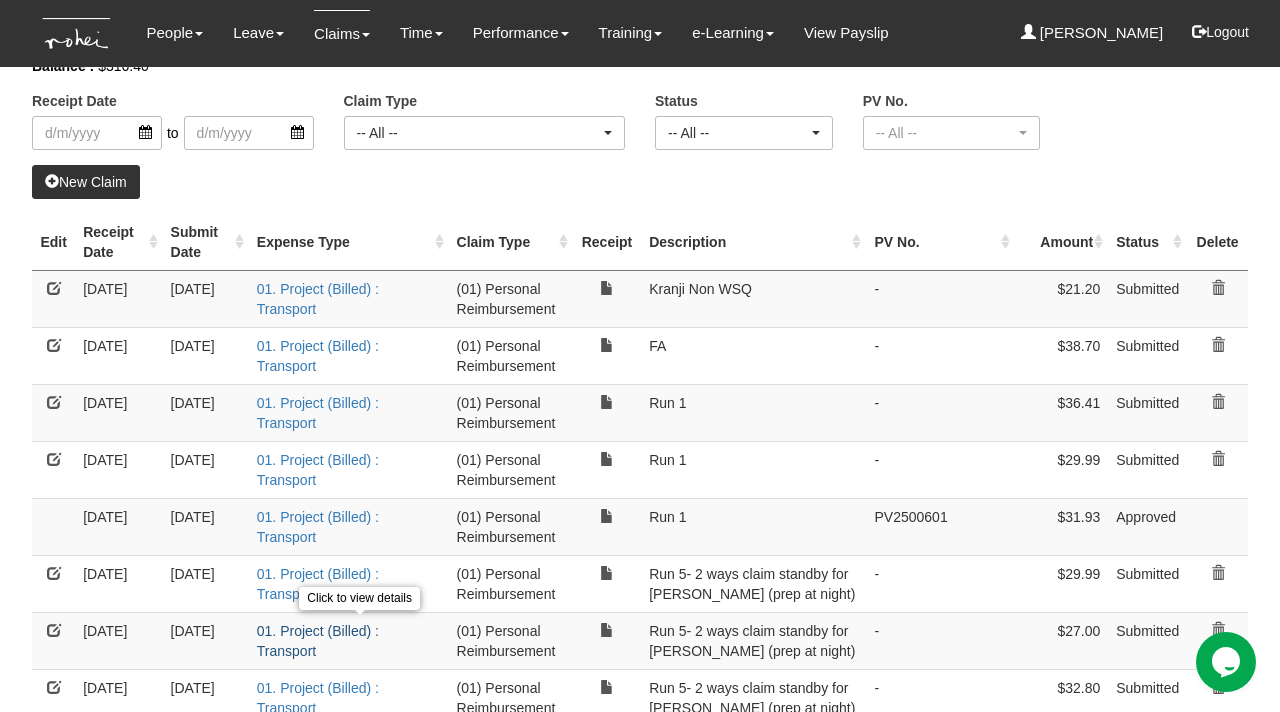 scroll, scrollTop: 0, scrollLeft: 0, axis: both 